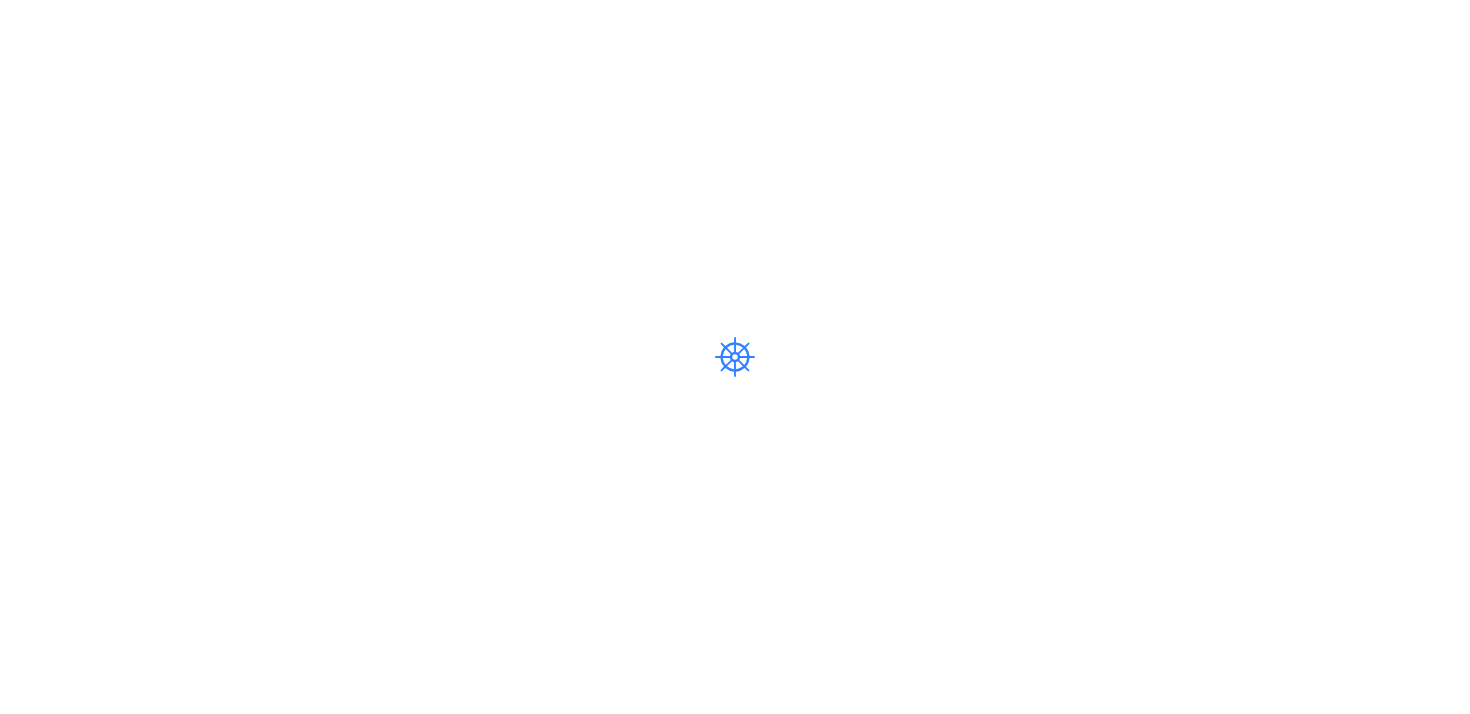 scroll, scrollTop: 0, scrollLeft: 0, axis: both 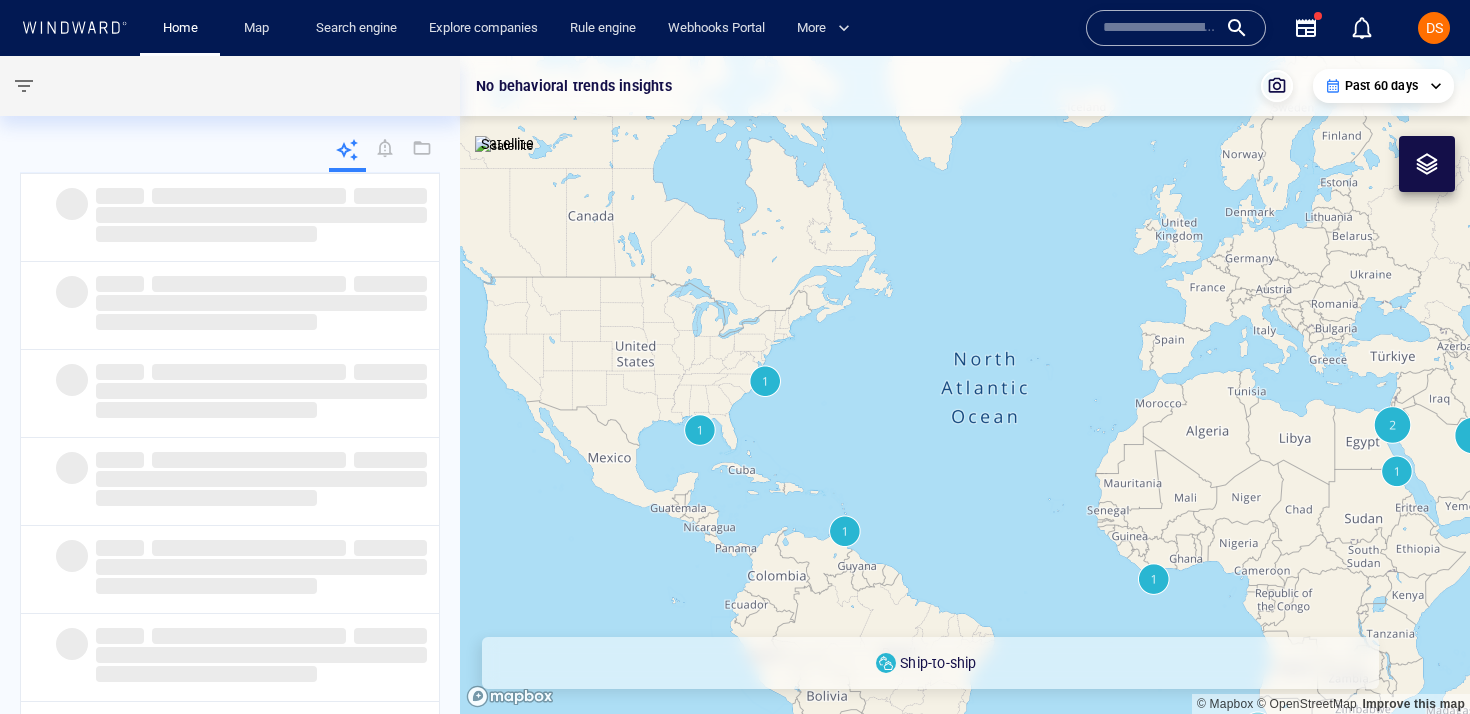click at bounding box center (1160, 28) 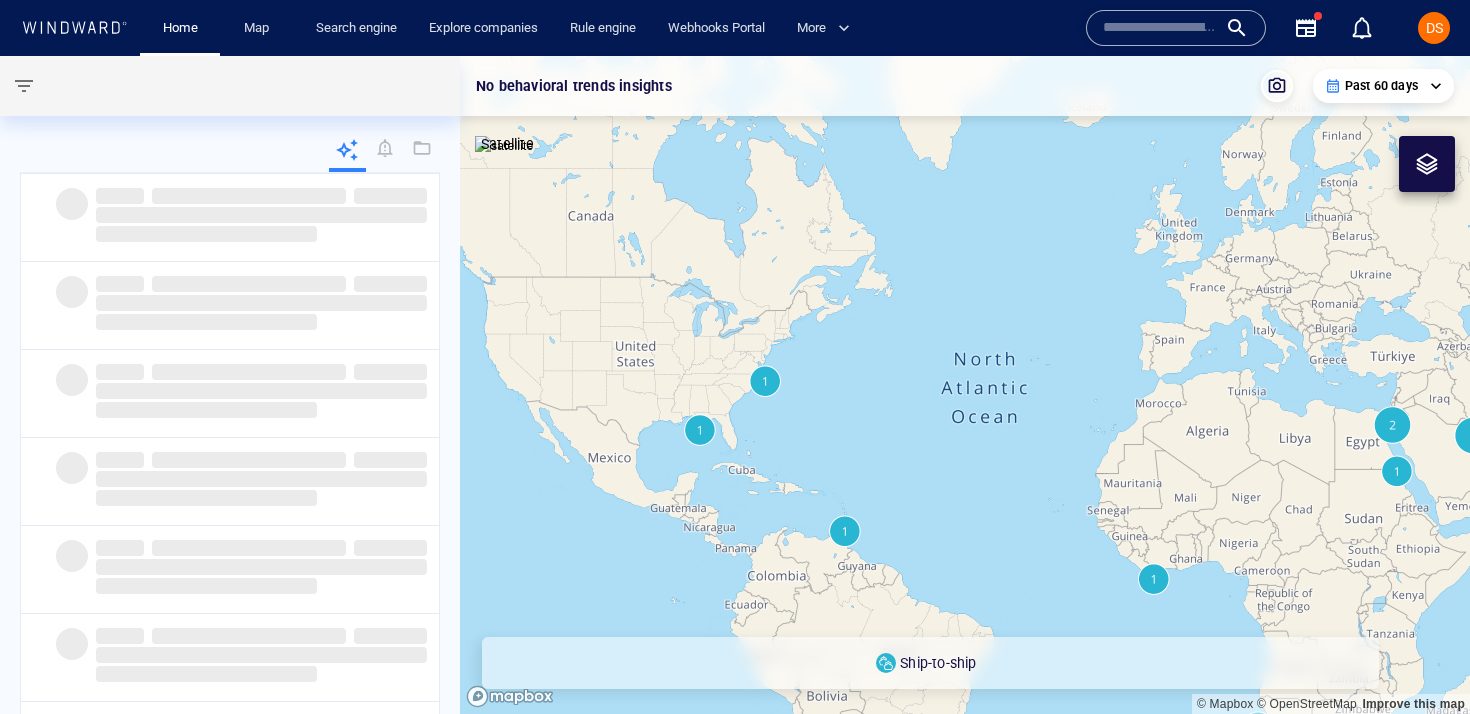 paste on "*******" 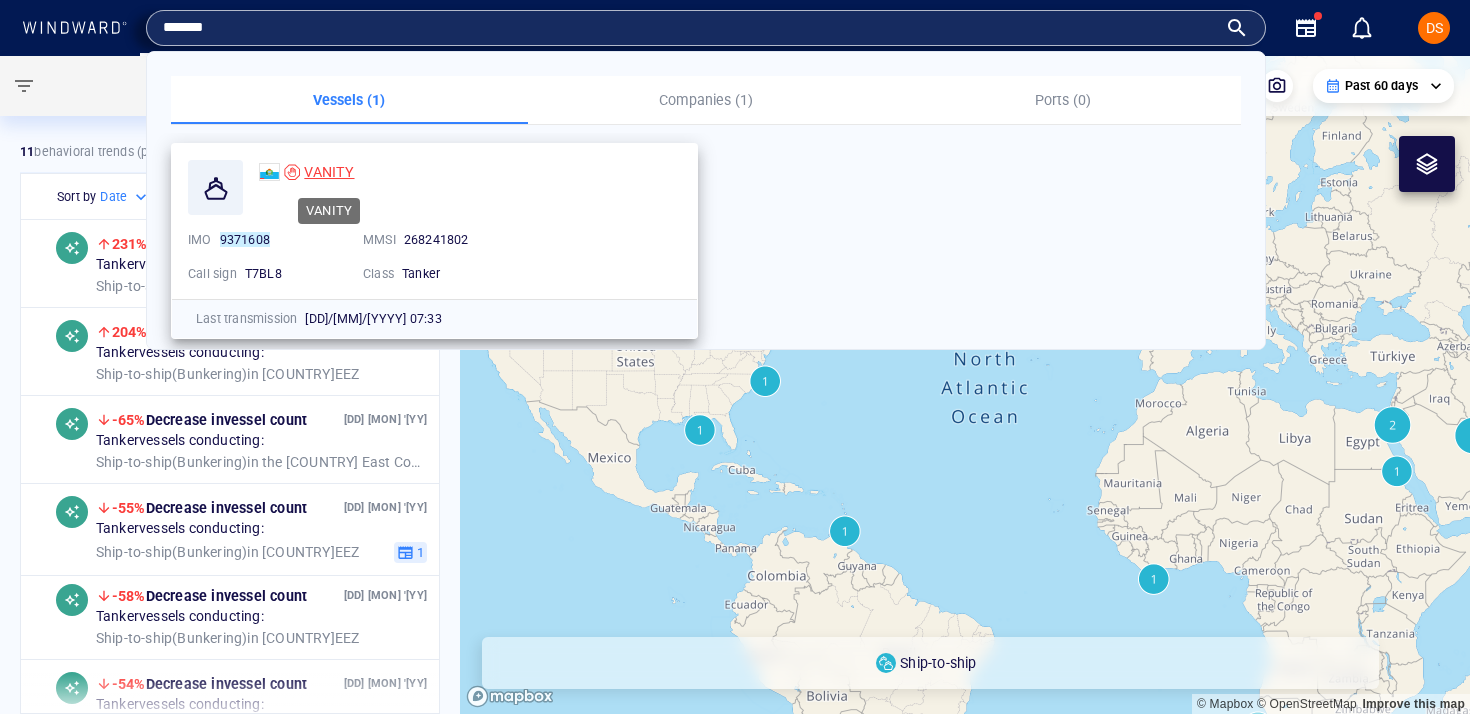 type on "*******" 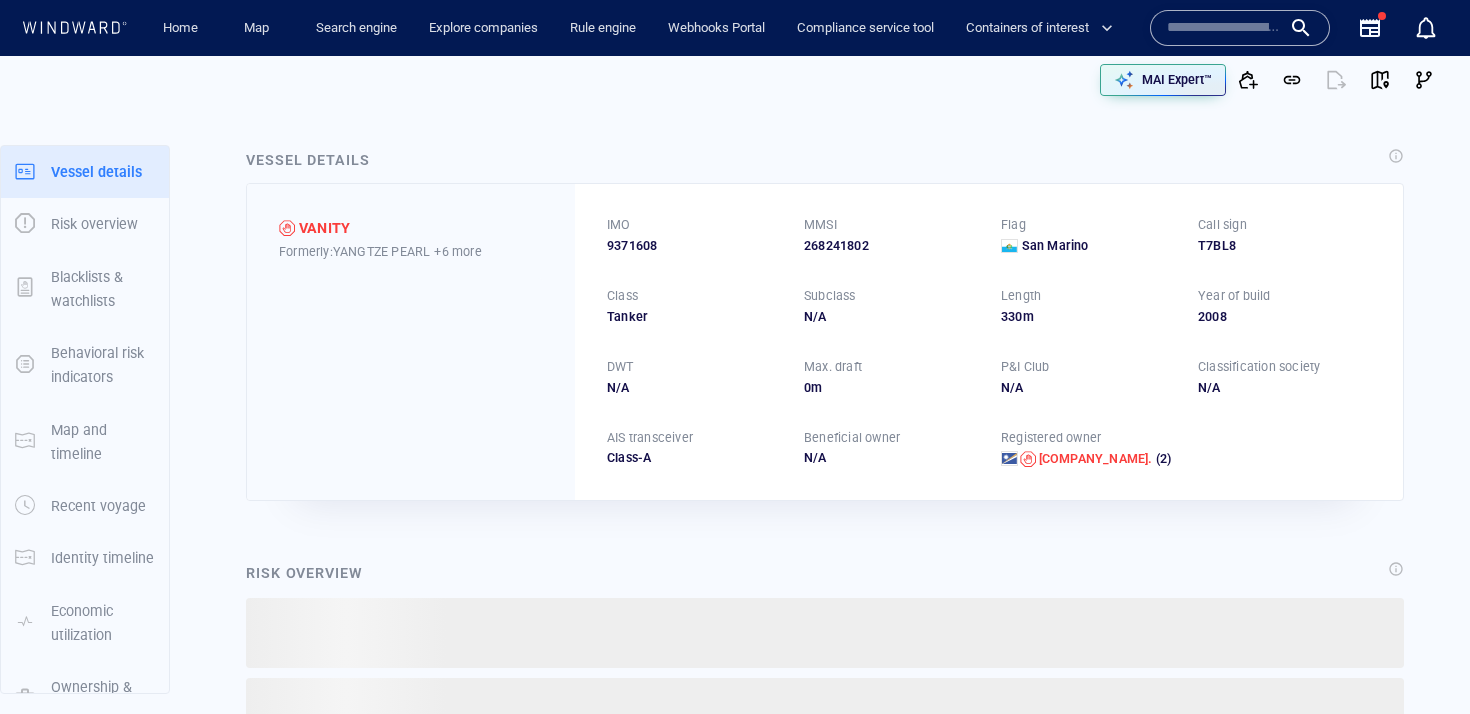 scroll, scrollTop: 0, scrollLeft: 0, axis: both 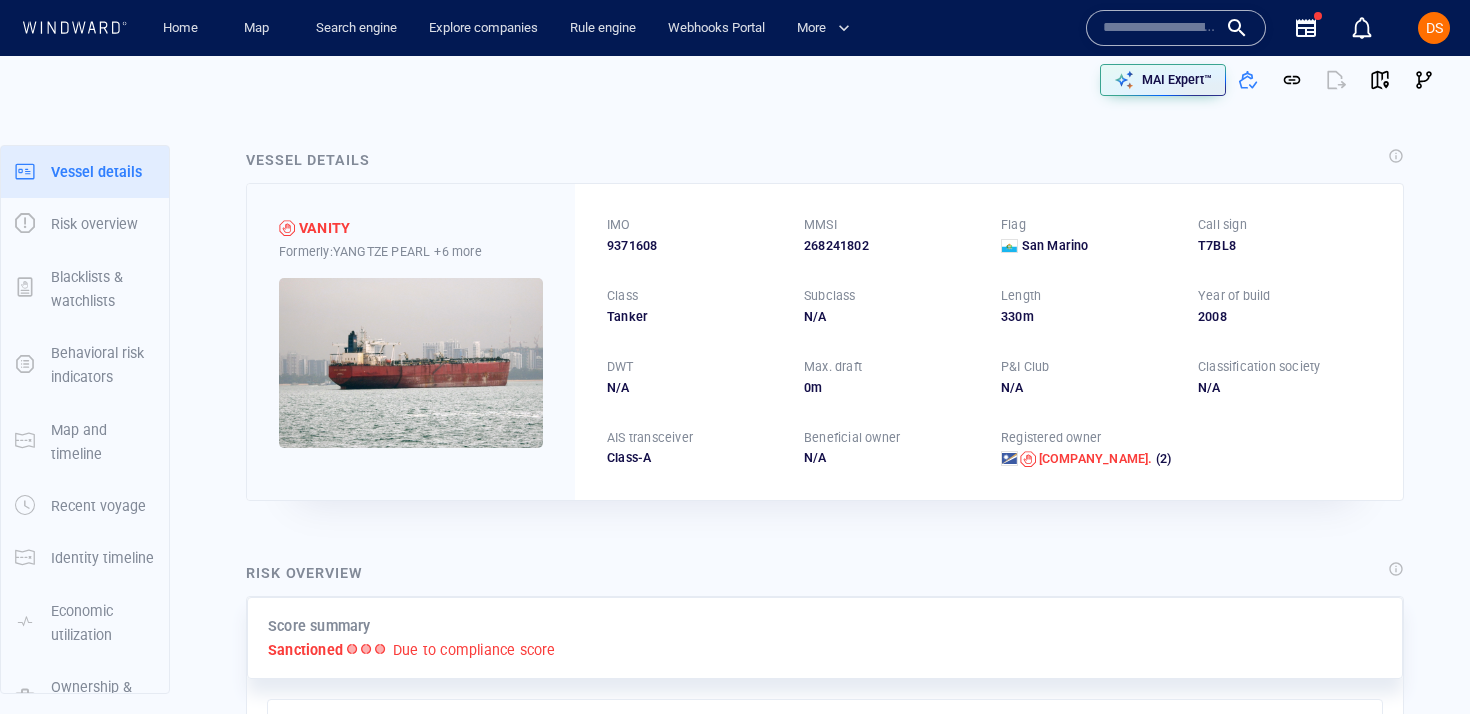 click at bounding box center (1160, 28) 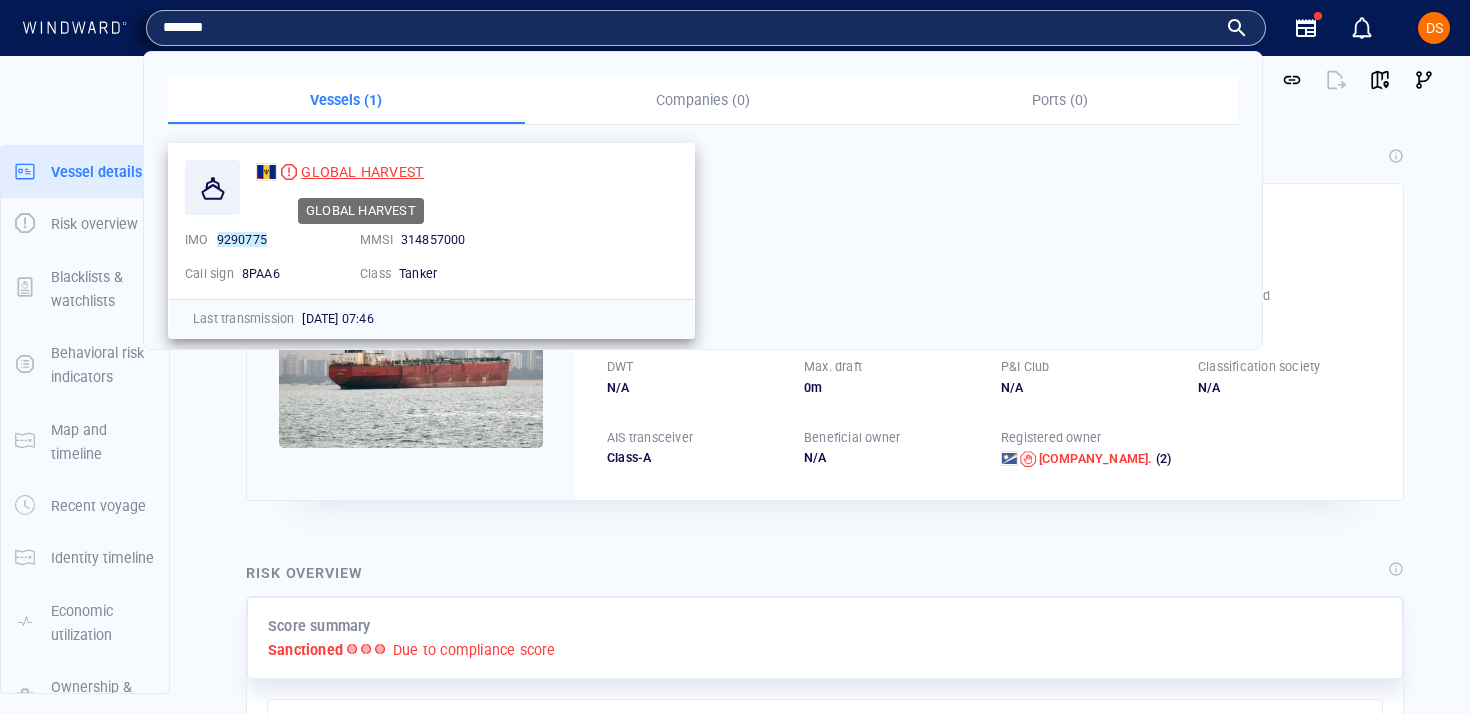 type on "*******" 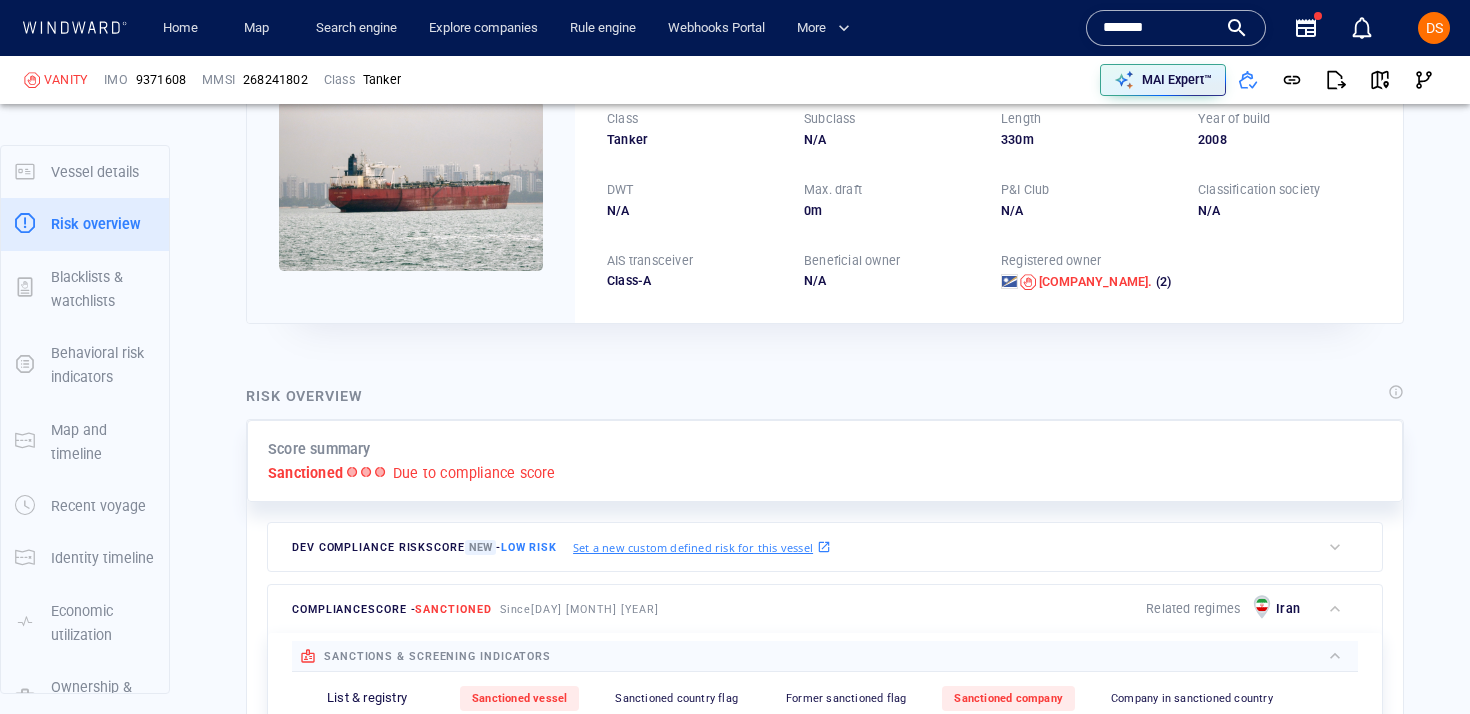 scroll, scrollTop: 52, scrollLeft: 0, axis: vertical 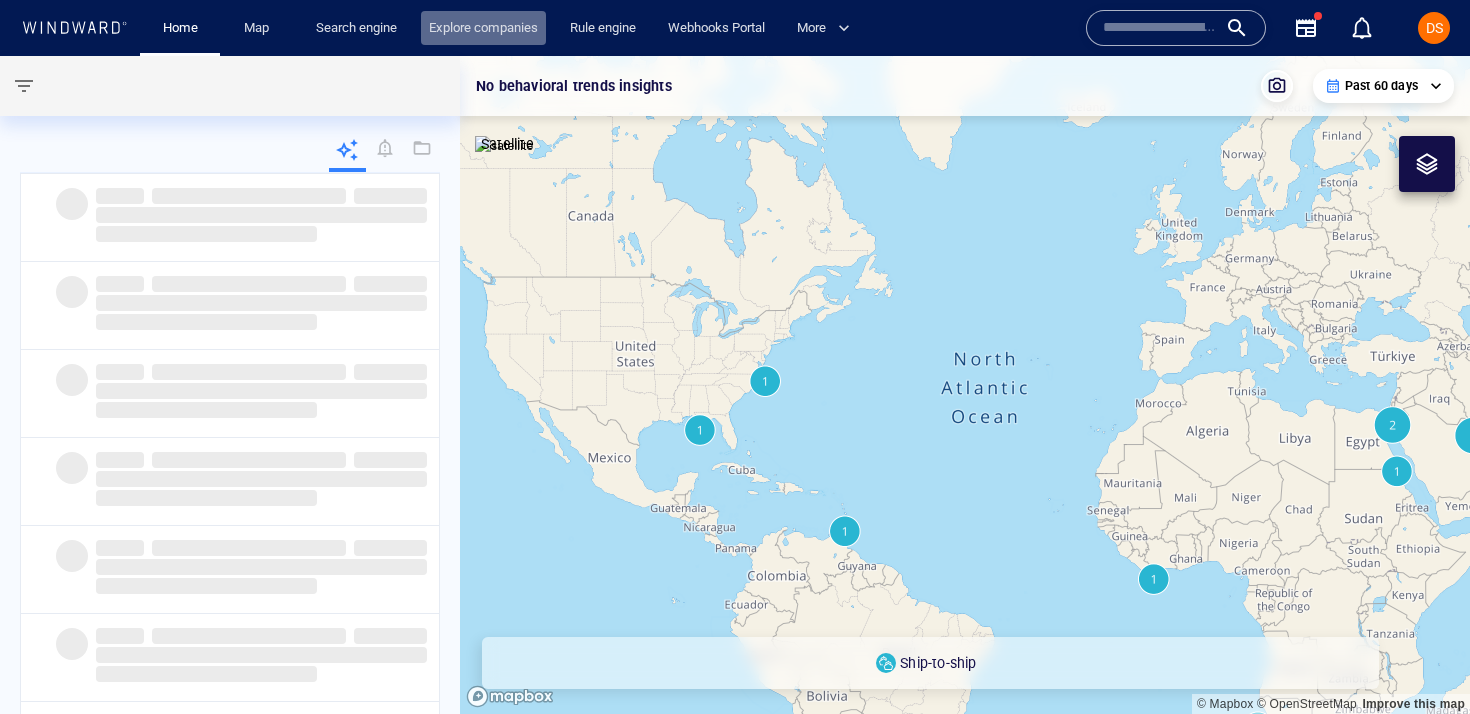 click on "Explore companies" at bounding box center [483, 28] 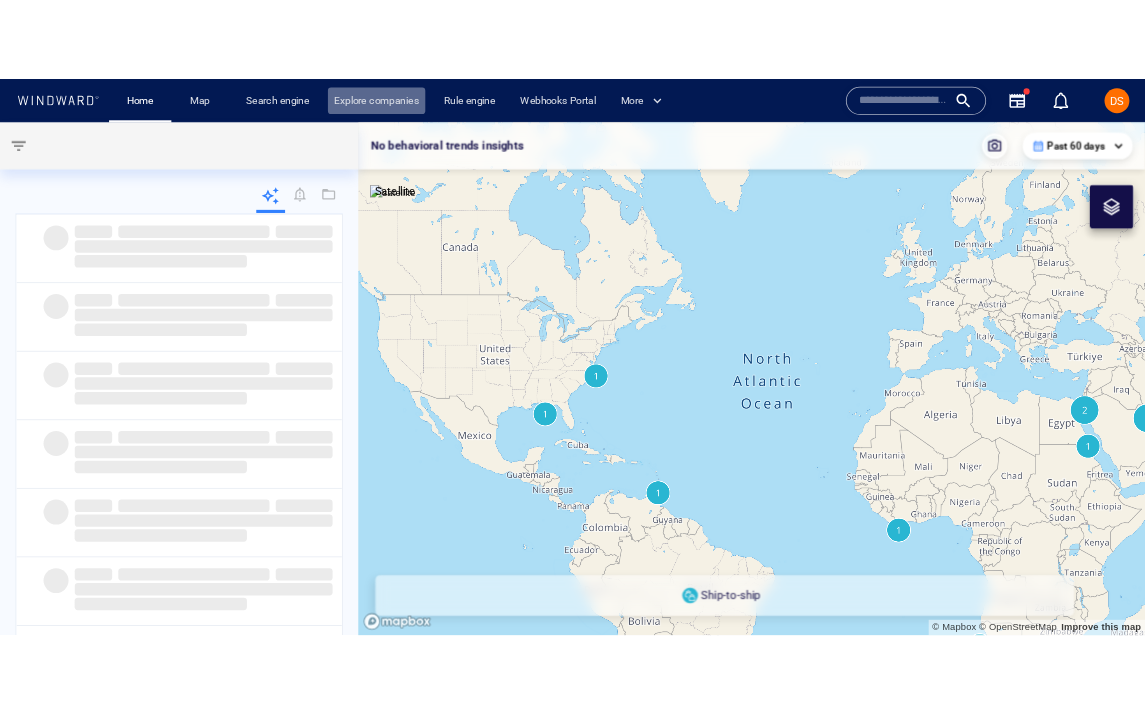 scroll, scrollTop: 0, scrollLeft: 0, axis: both 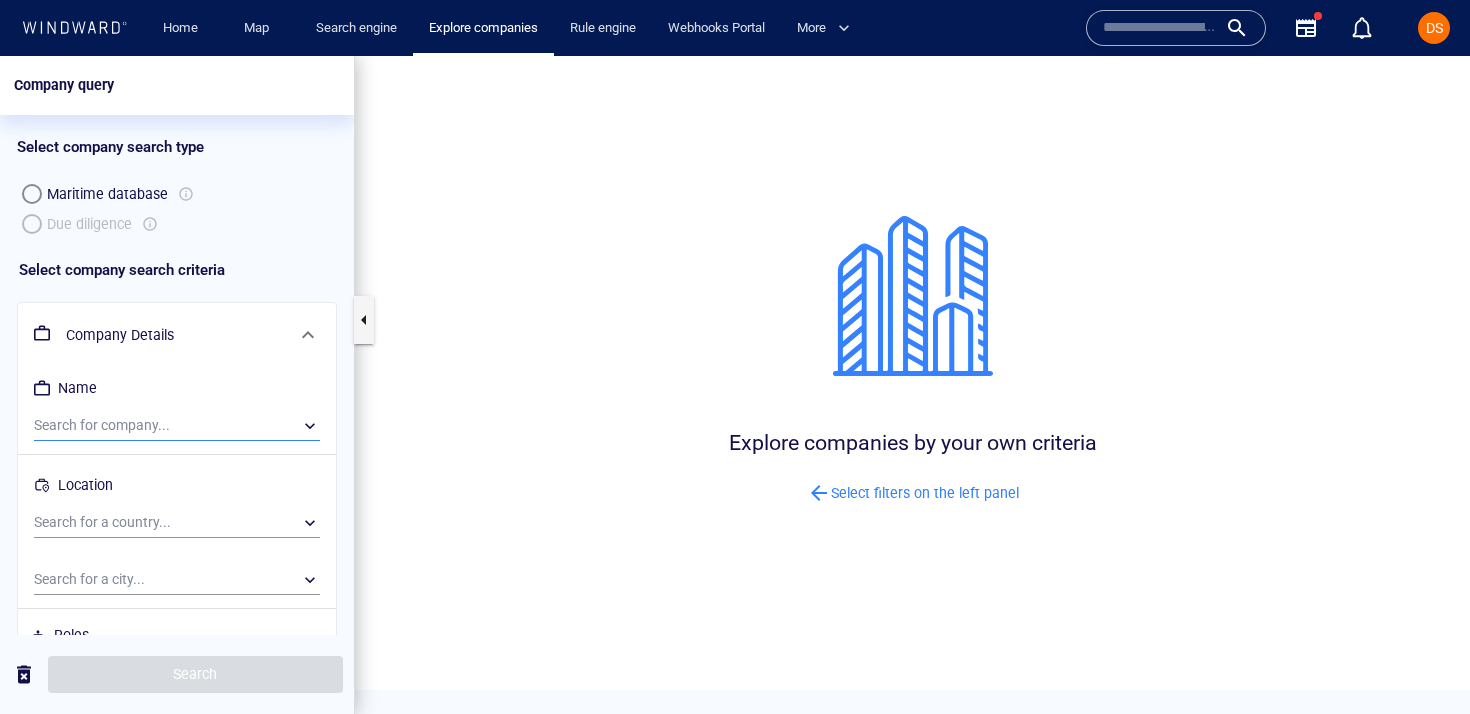 click on "​" at bounding box center (177, 426) 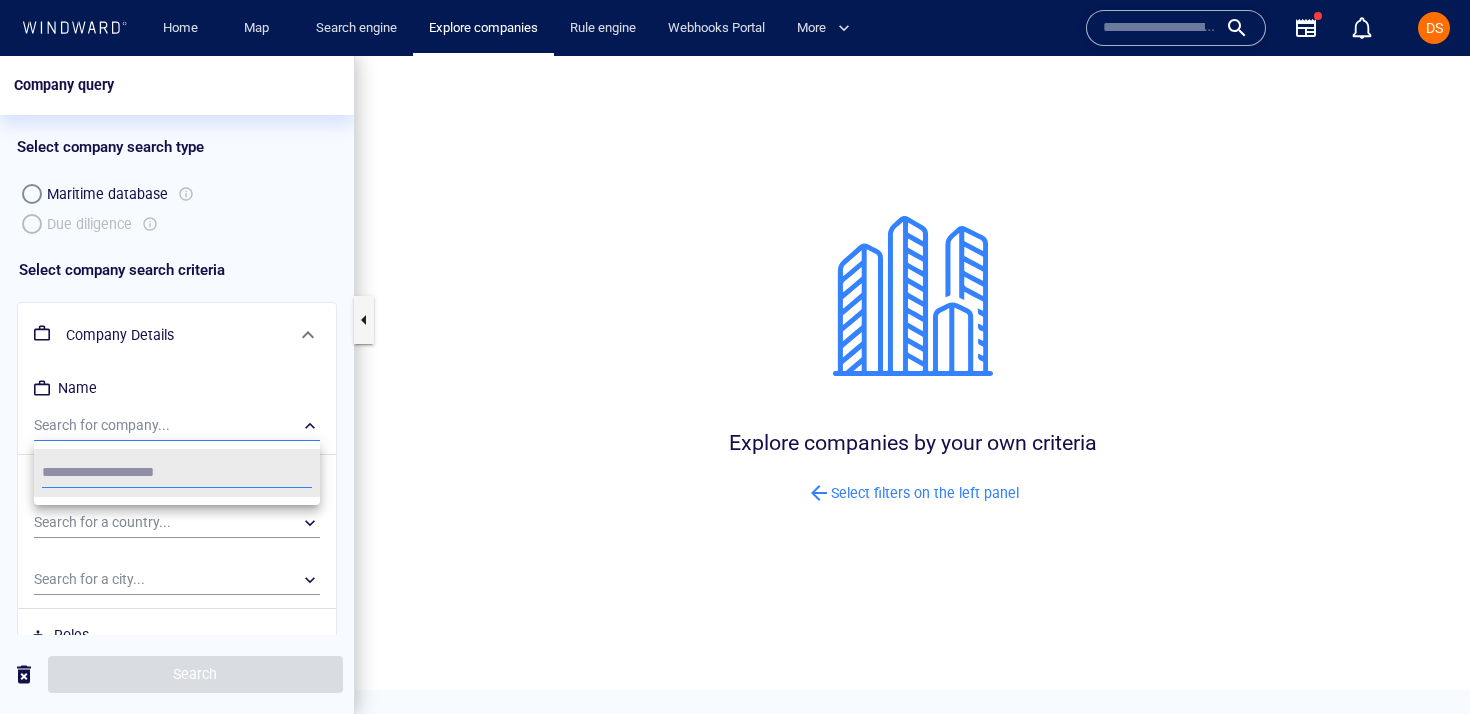 type on "*" 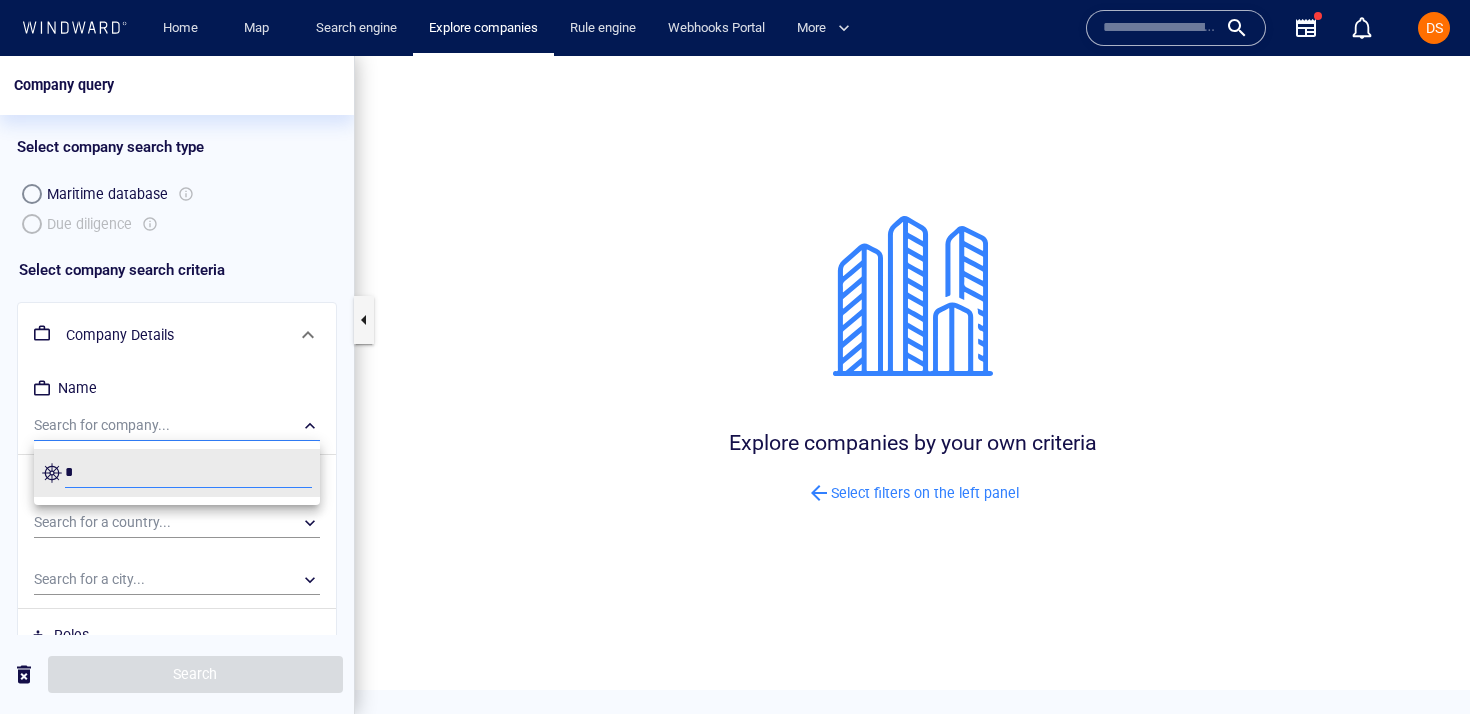type 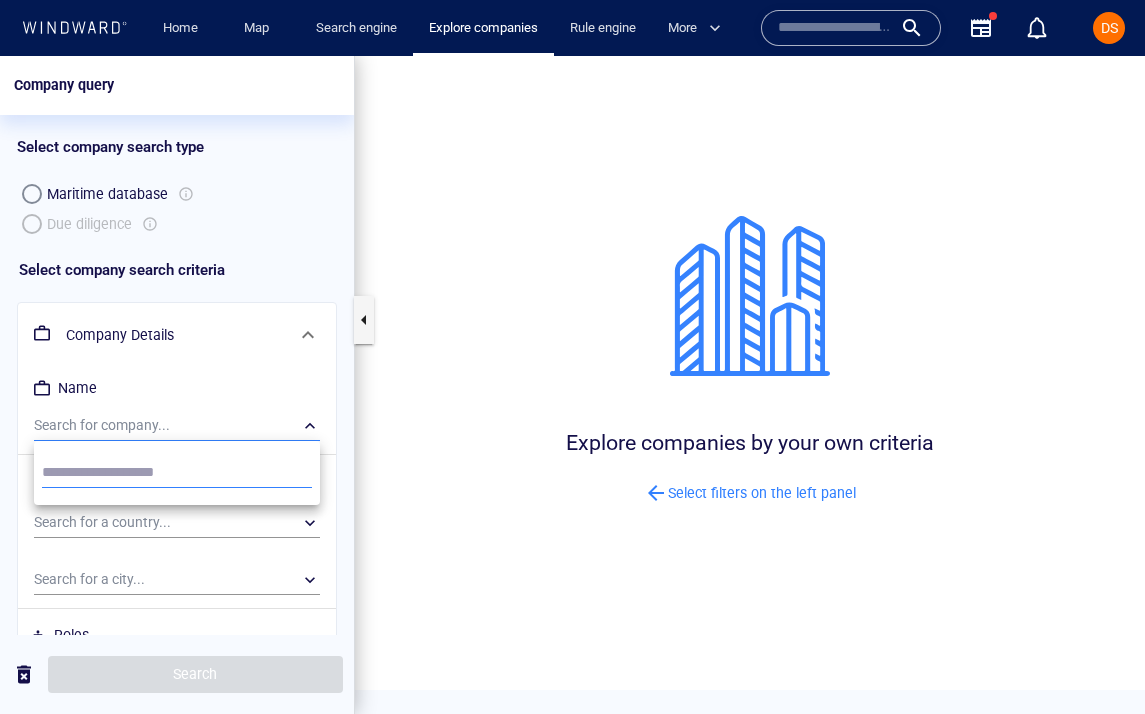 click at bounding box center (177, 473) 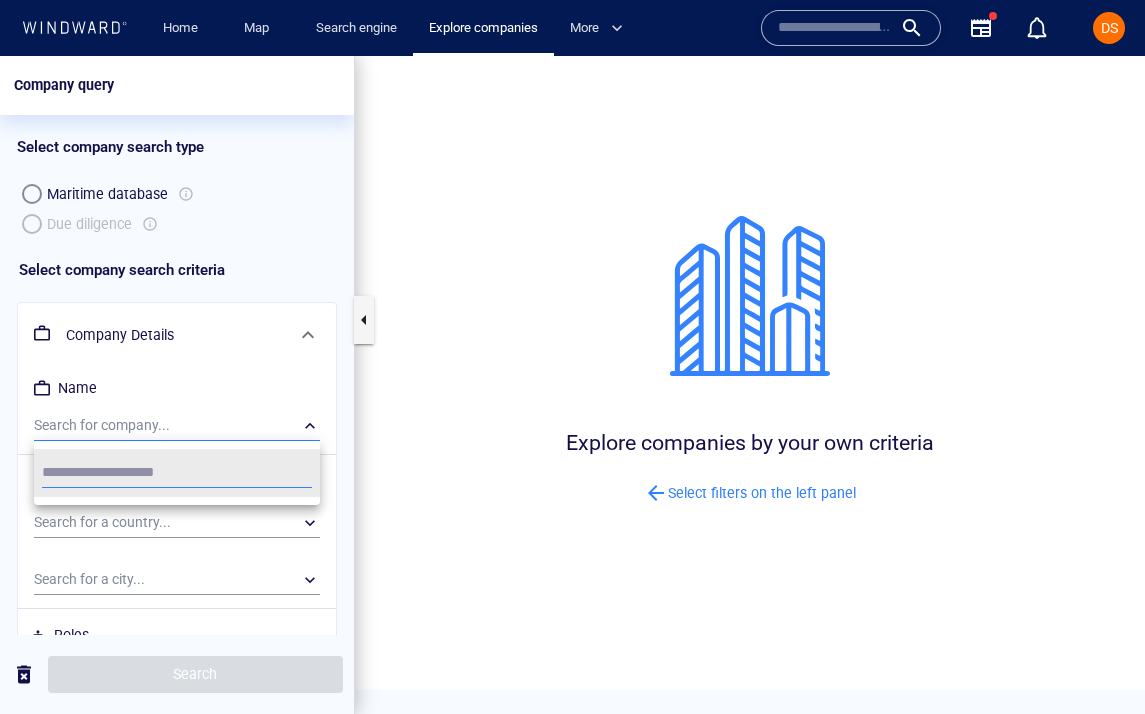 click at bounding box center (572, 385) 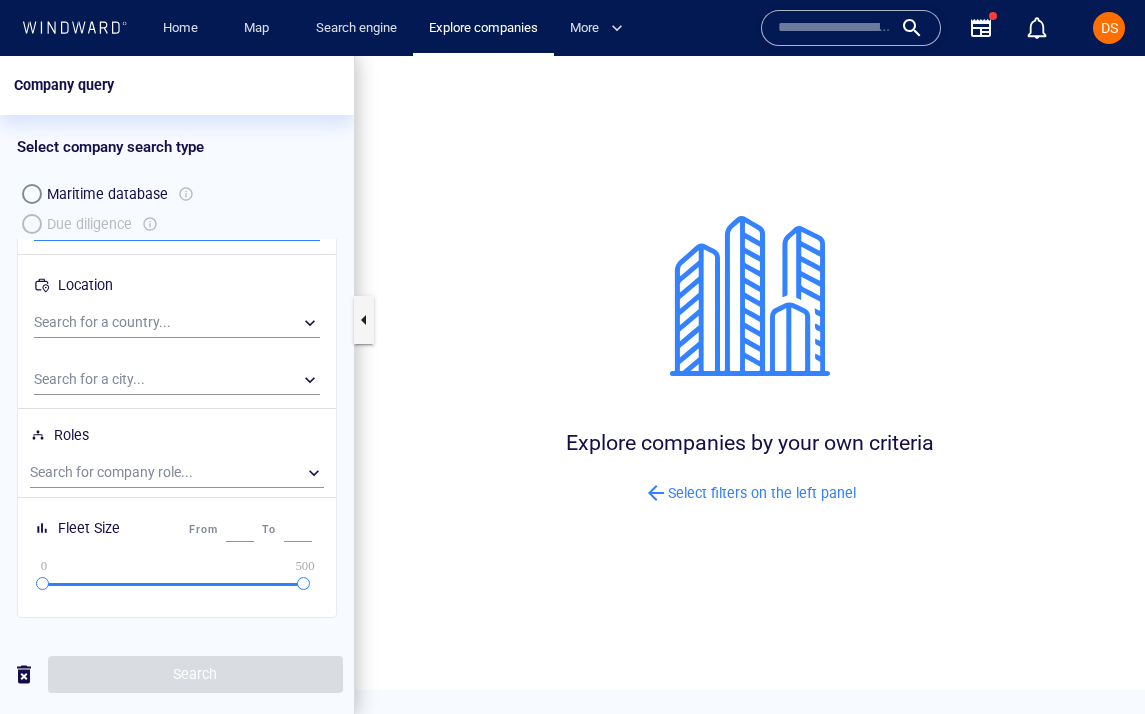 scroll, scrollTop: 0, scrollLeft: 0, axis: both 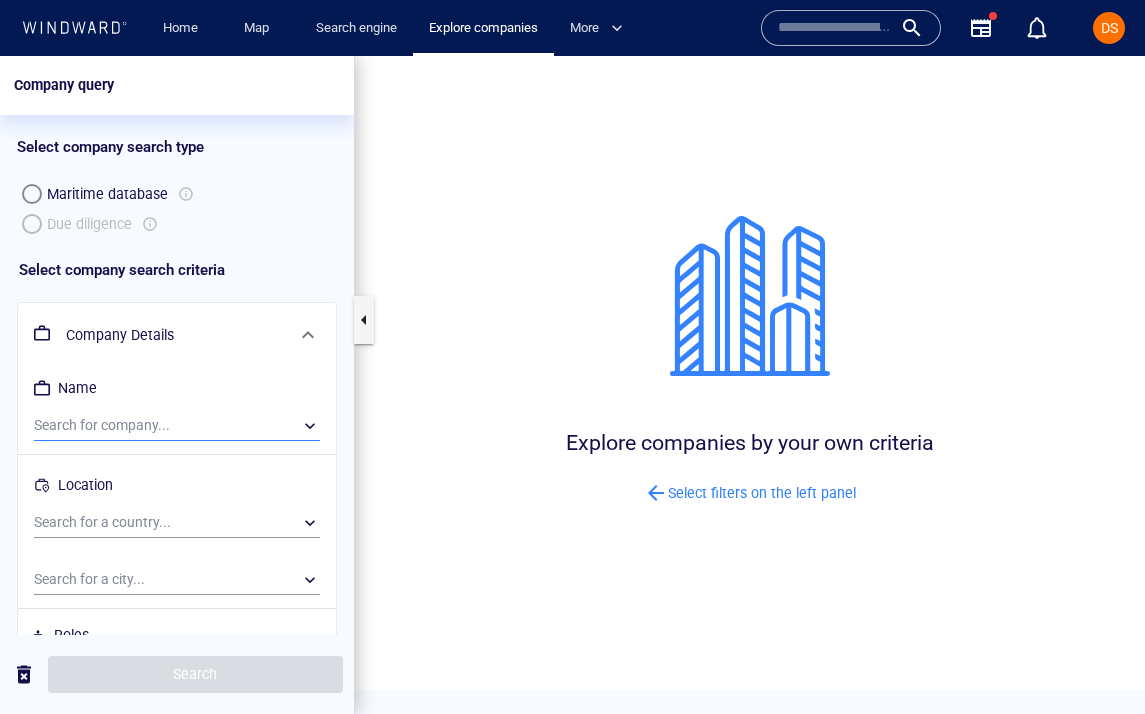 click on "​" at bounding box center (177, 426) 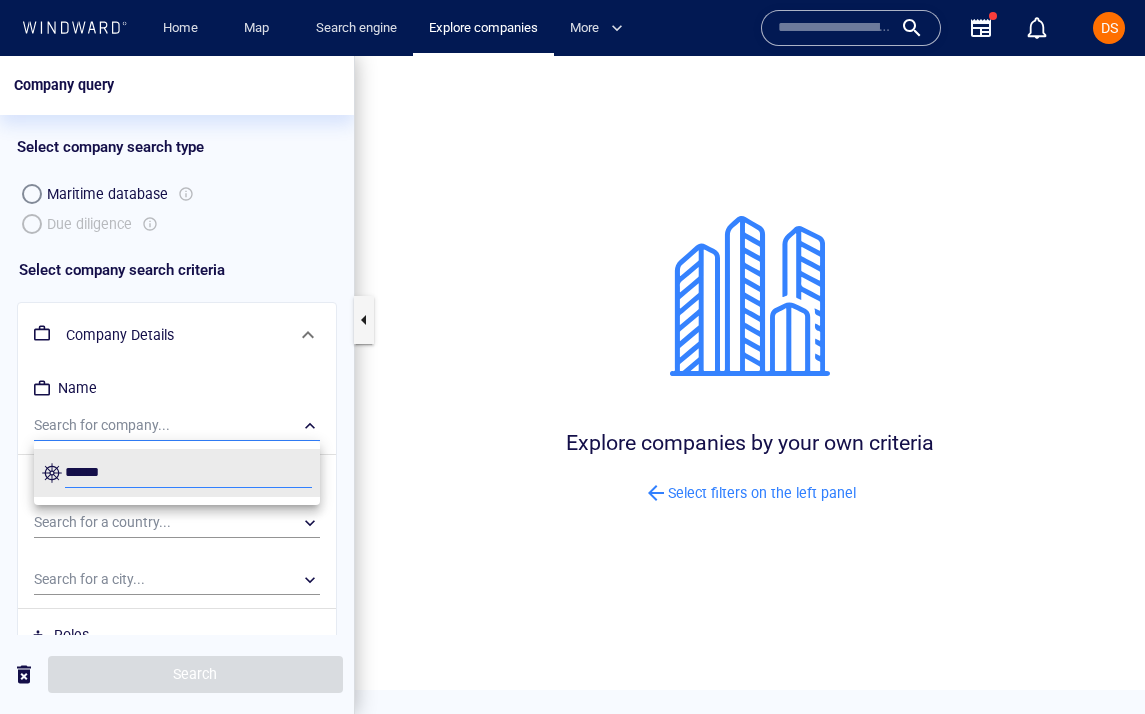 type on "*******" 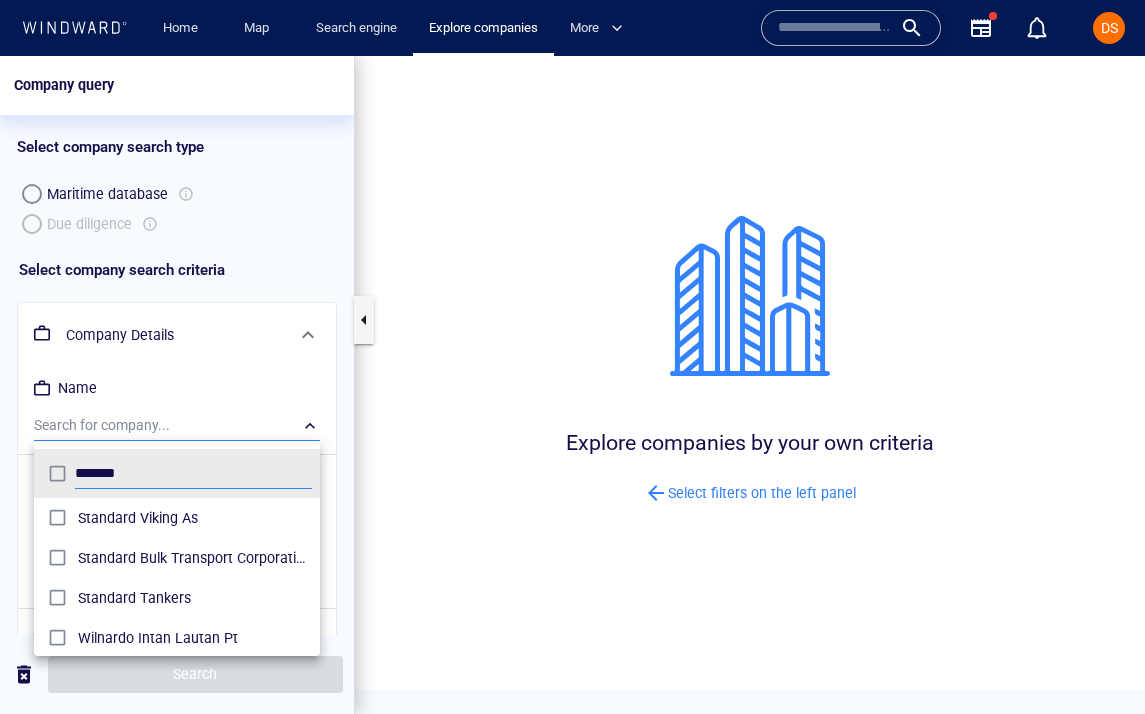 scroll, scrollTop: 0, scrollLeft: 1, axis: horizontal 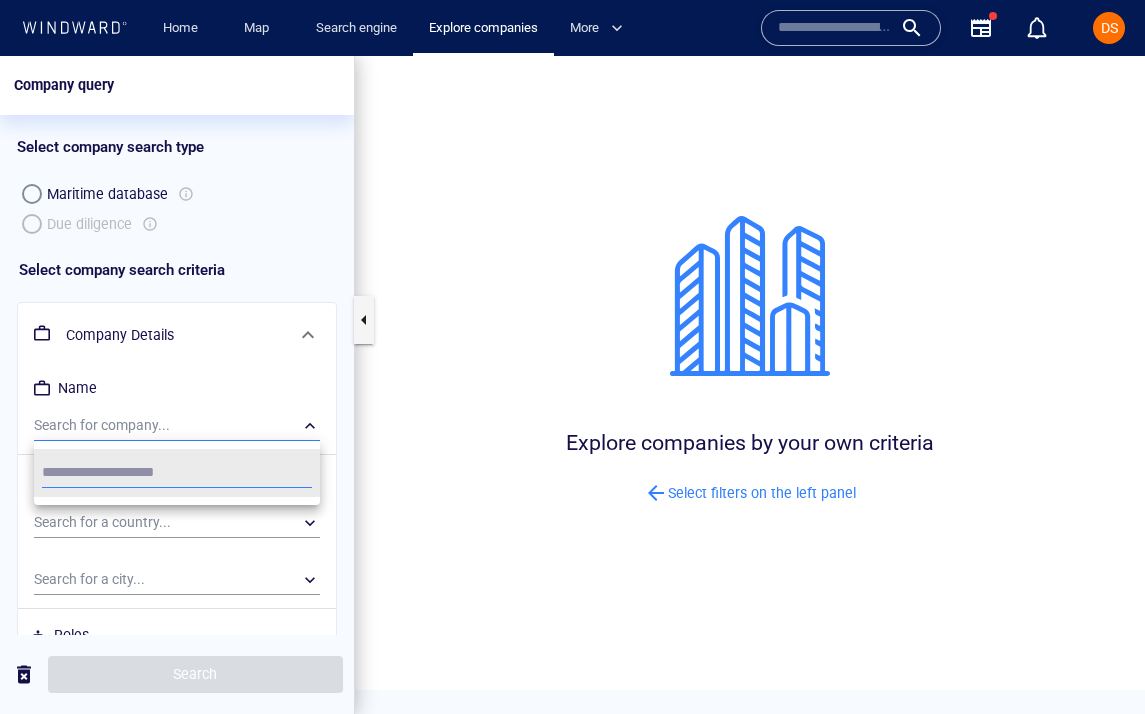 click at bounding box center (572, 385) 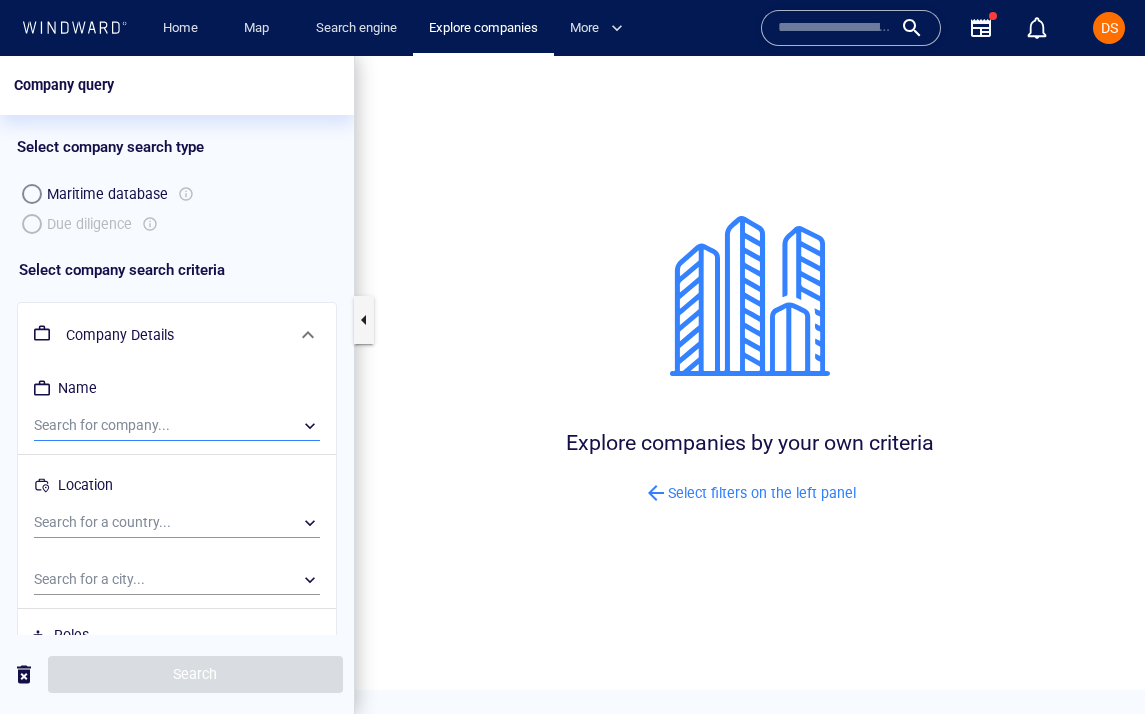click on "Maritime database Due diligence" at bounding box center (177, 209) 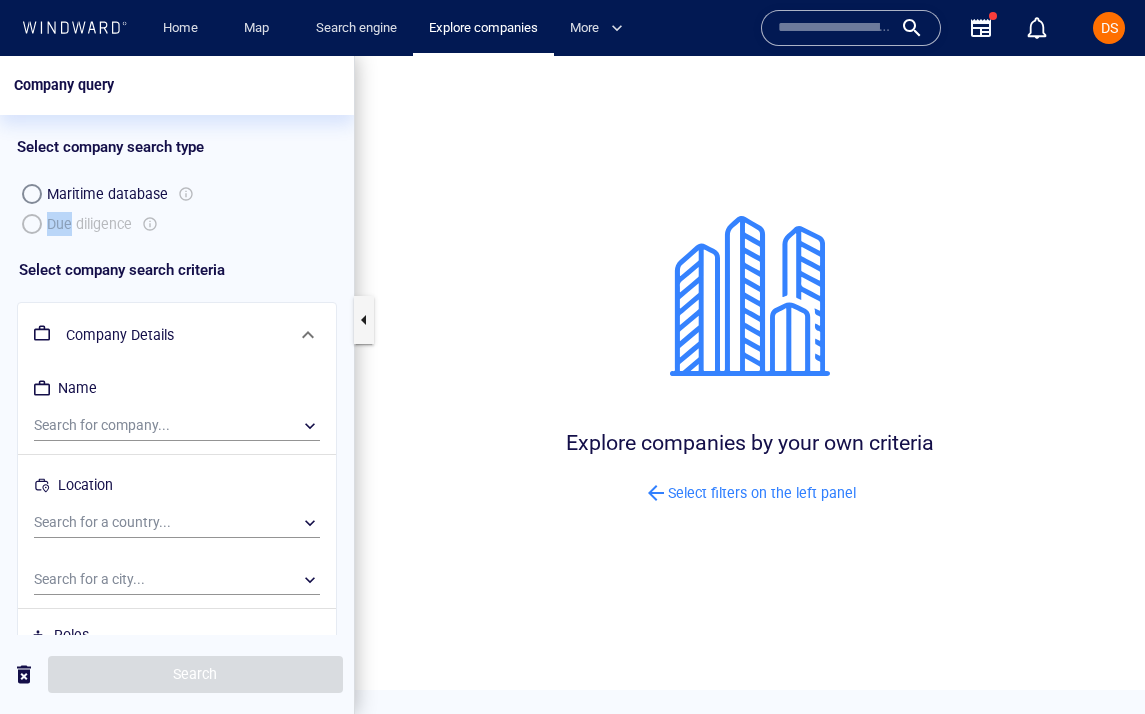 click on "Maritime database Due diligence" at bounding box center [177, 209] 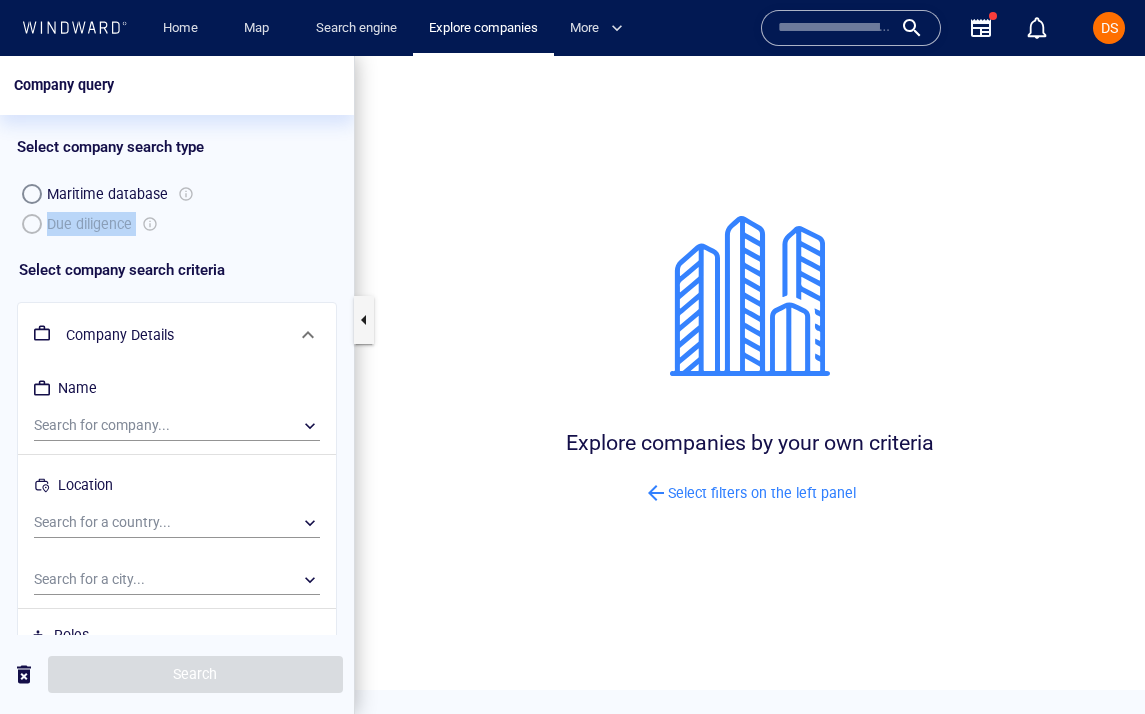 click on "Maritime database Due diligence" at bounding box center [177, 209] 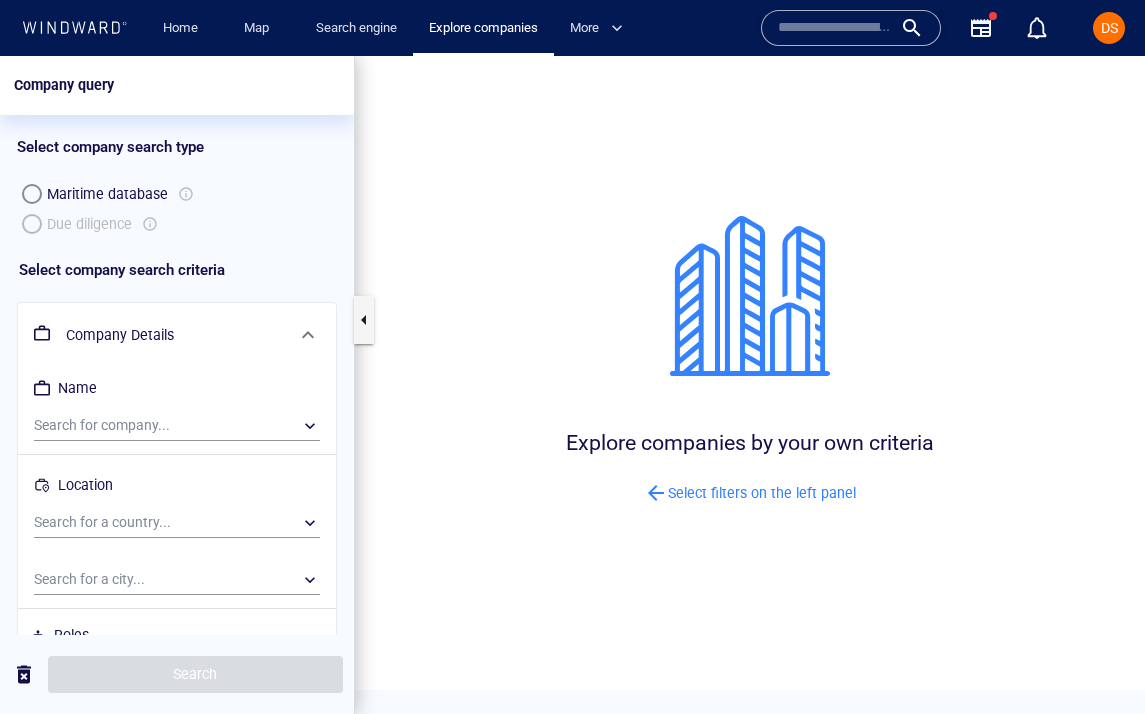 click on "Maritime database Due diligence" at bounding box center [177, 209] 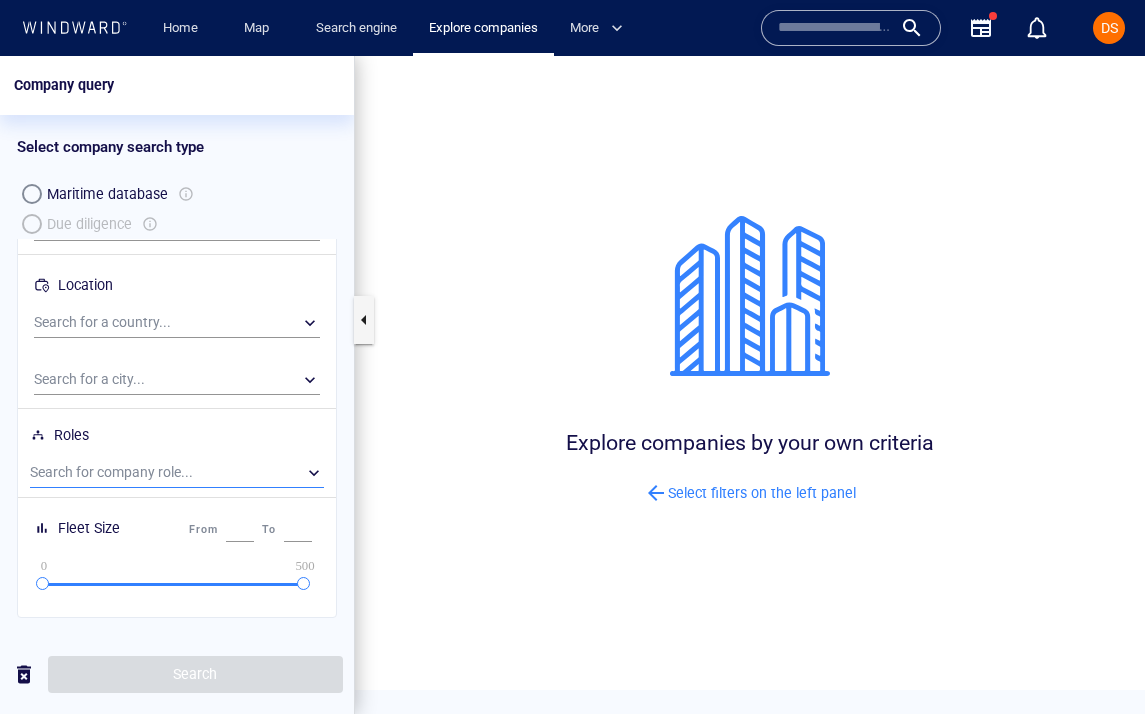 click on "​" at bounding box center (177, 473) 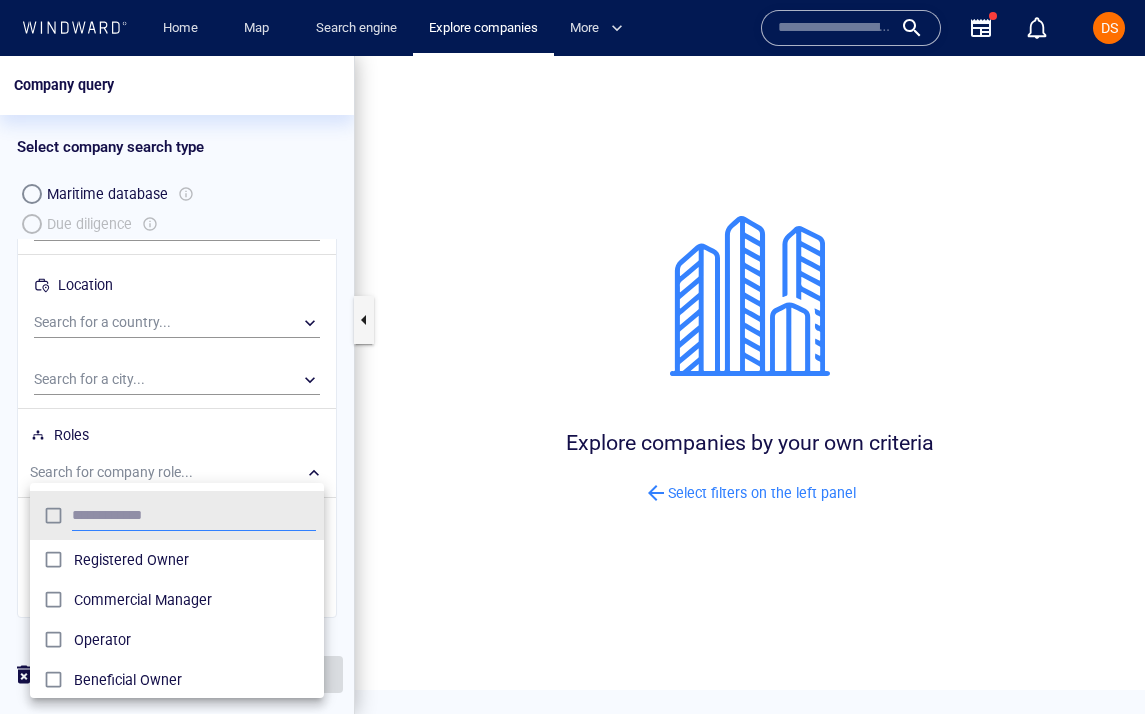 scroll, scrollTop: 0, scrollLeft: 1, axis: horizontal 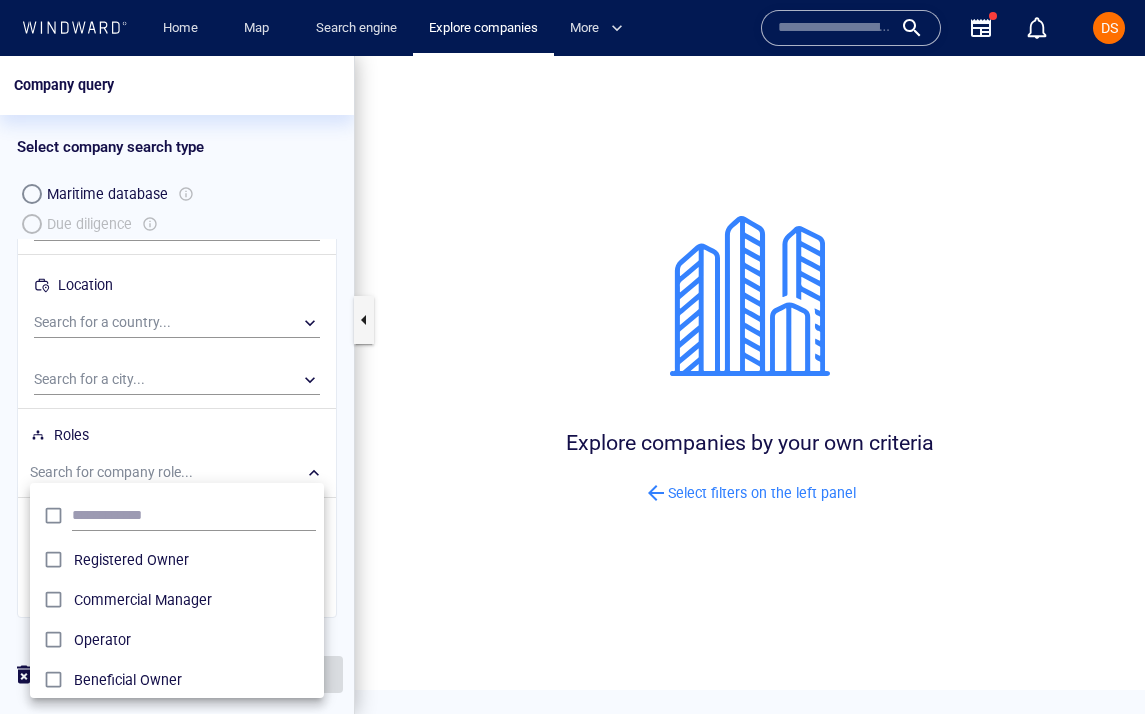 click at bounding box center [572, 385] 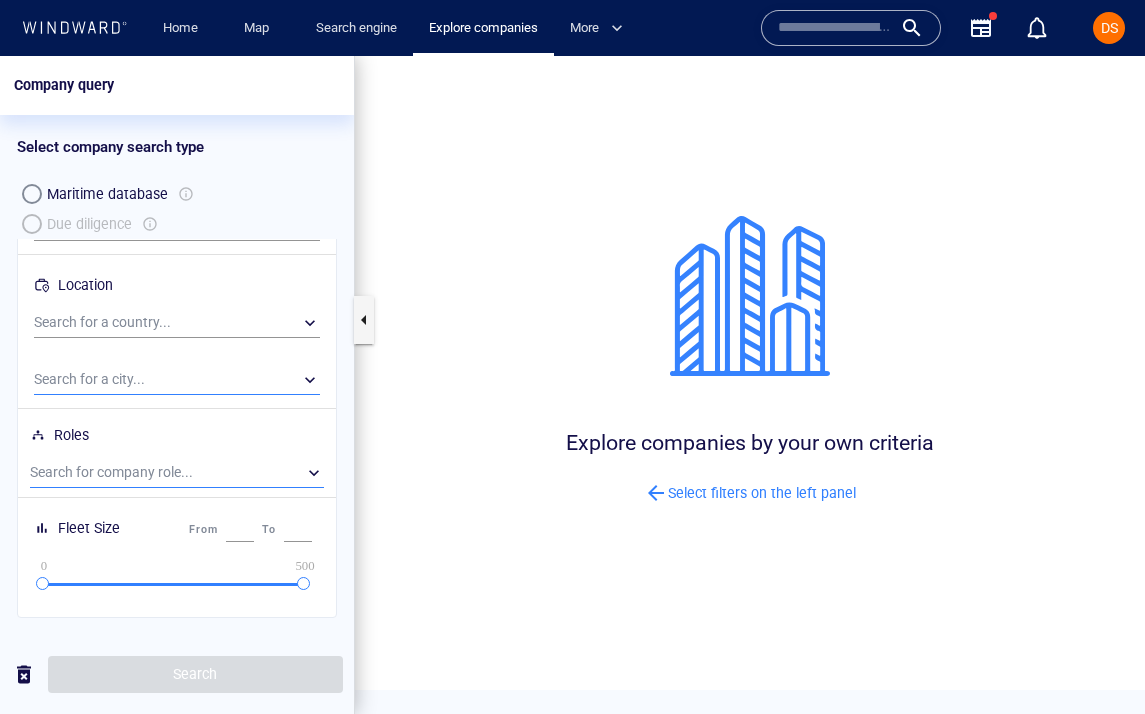 scroll, scrollTop: 0, scrollLeft: 0, axis: both 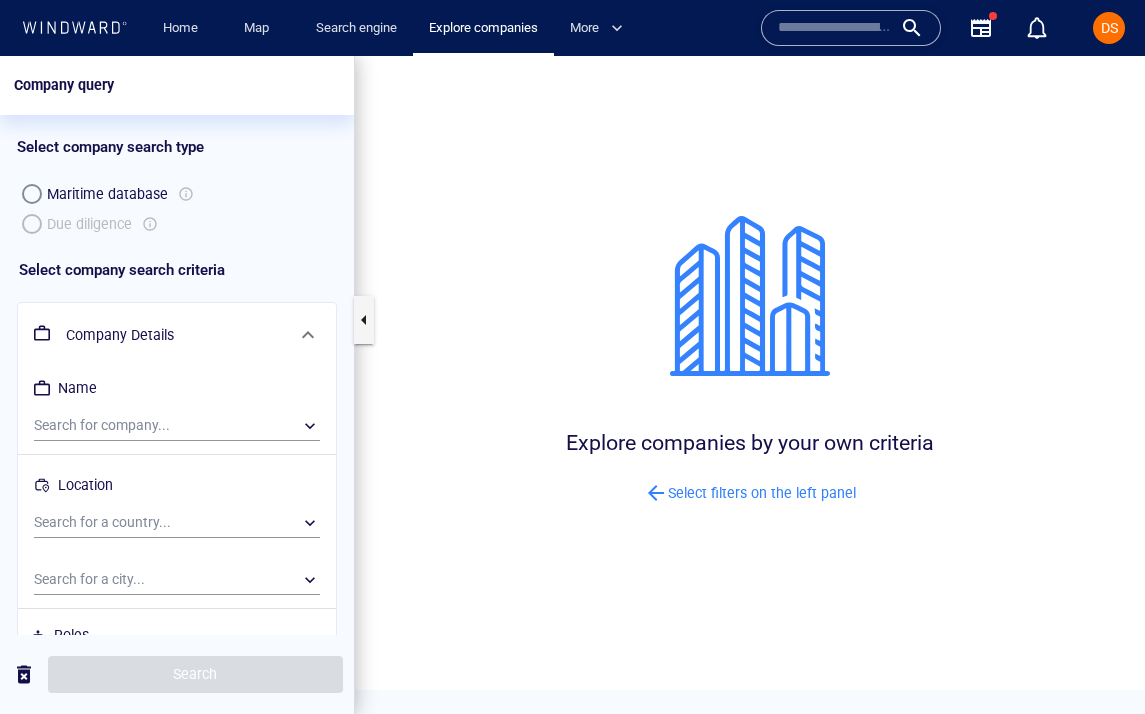click on "Maritime database Due diligence" at bounding box center (177, 209) 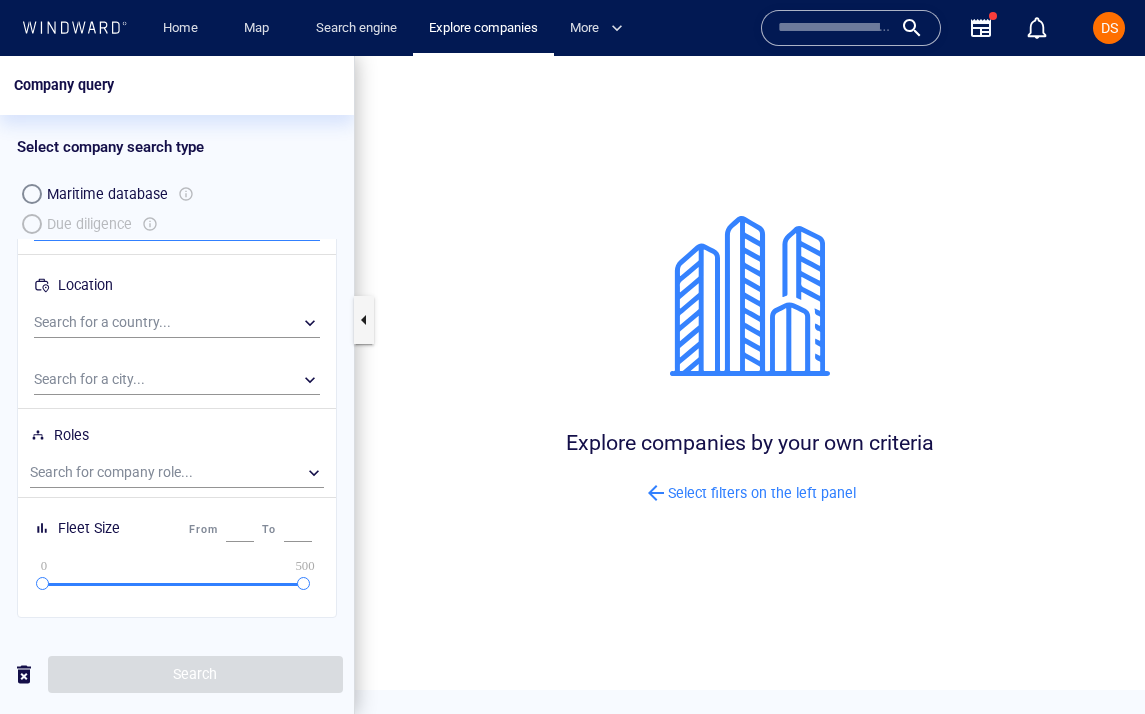 scroll, scrollTop: 0, scrollLeft: 0, axis: both 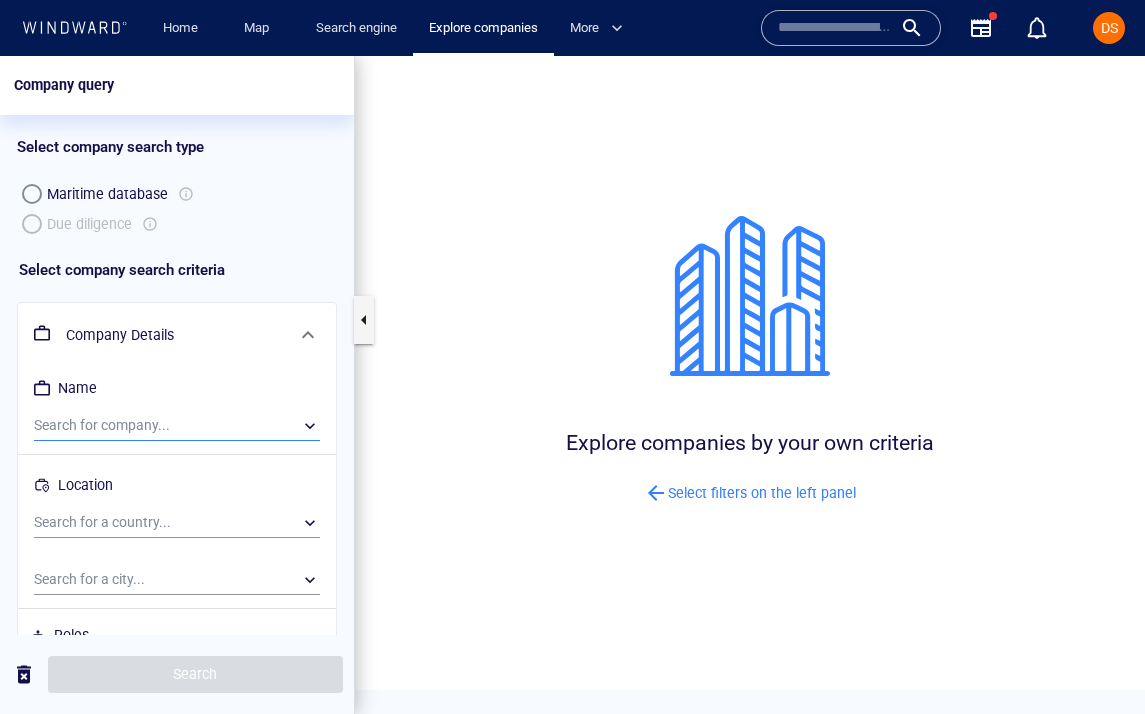 click on "​" at bounding box center [177, 426] 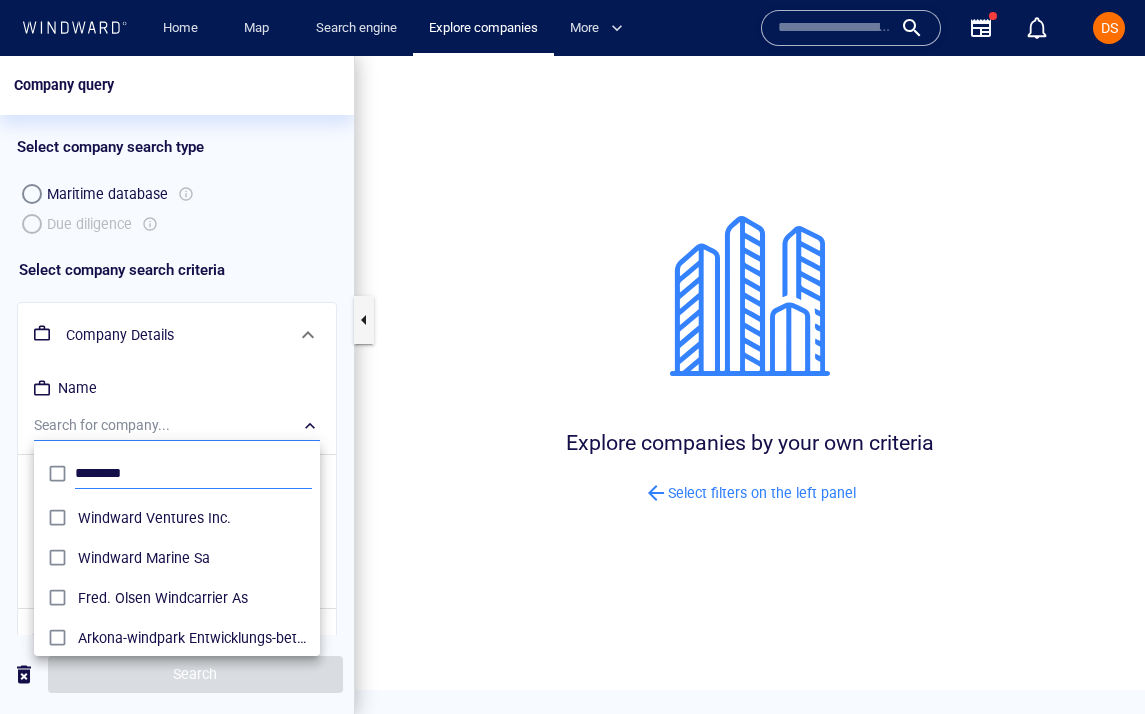 scroll, scrollTop: 0, scrollLeft: 1, axis: horizontal 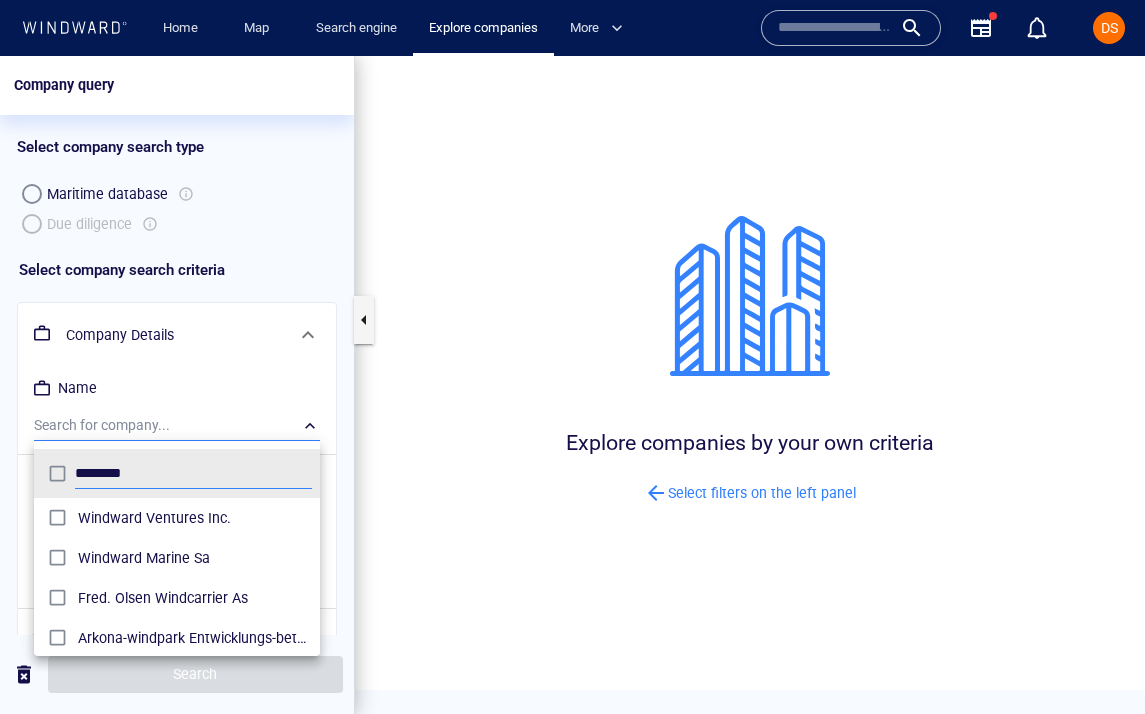 type on "********" 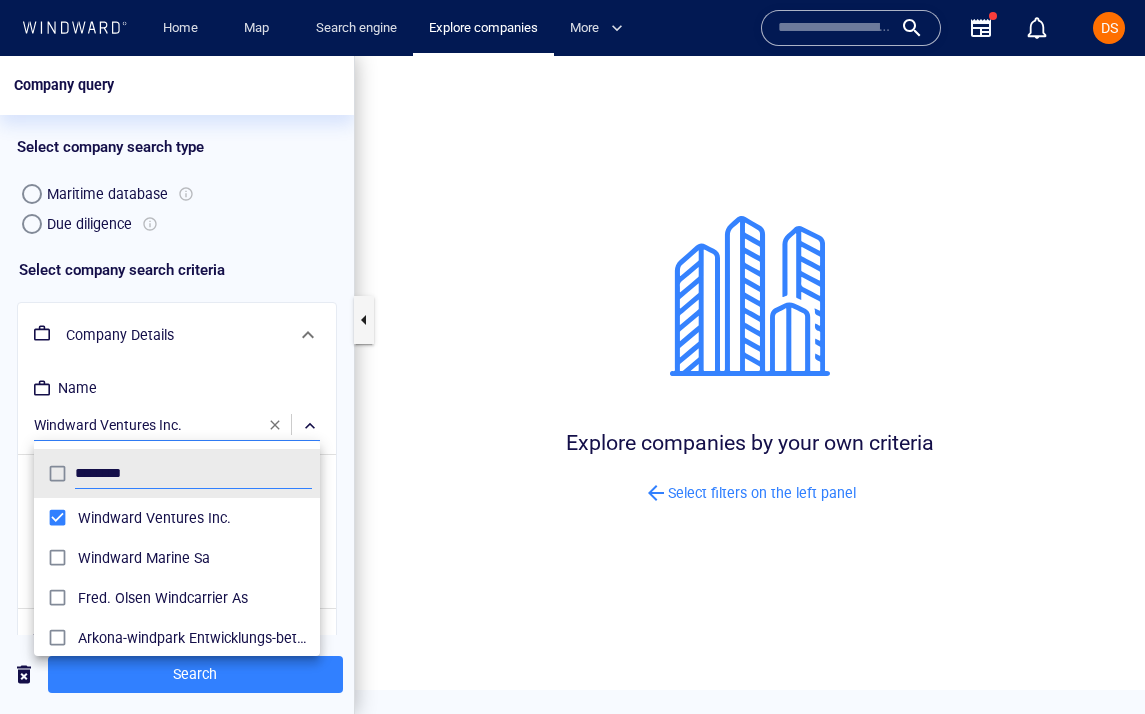 click at bounding box center (572, 385) 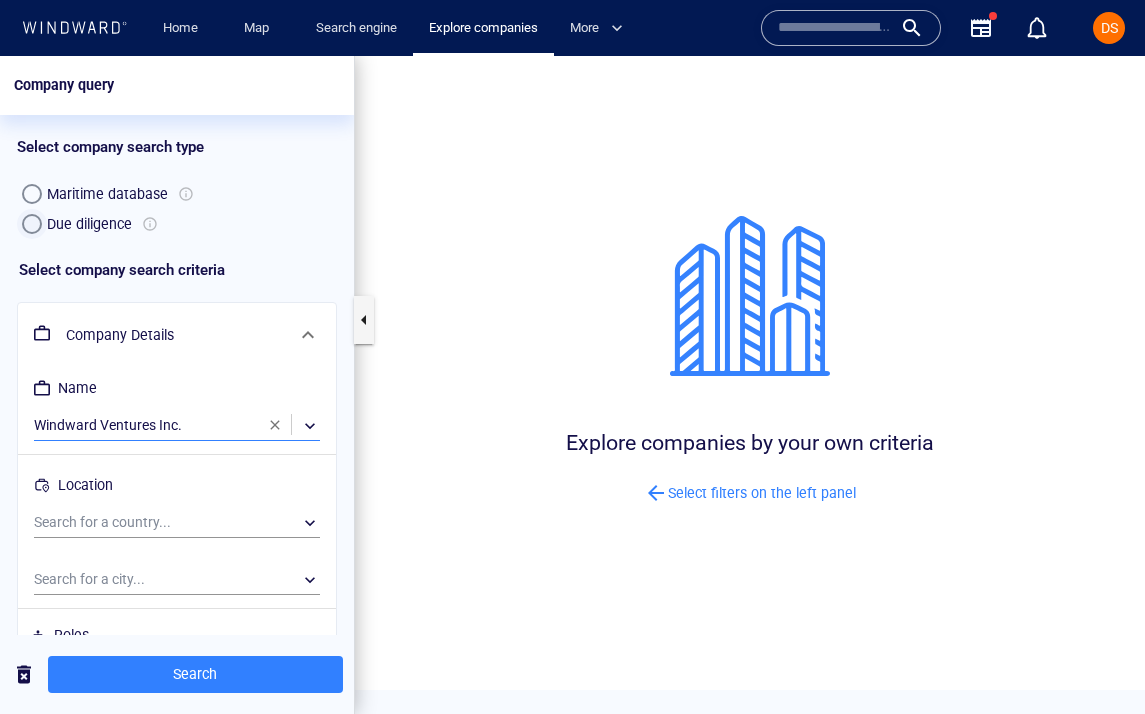 click at bounding box center [32, 224] 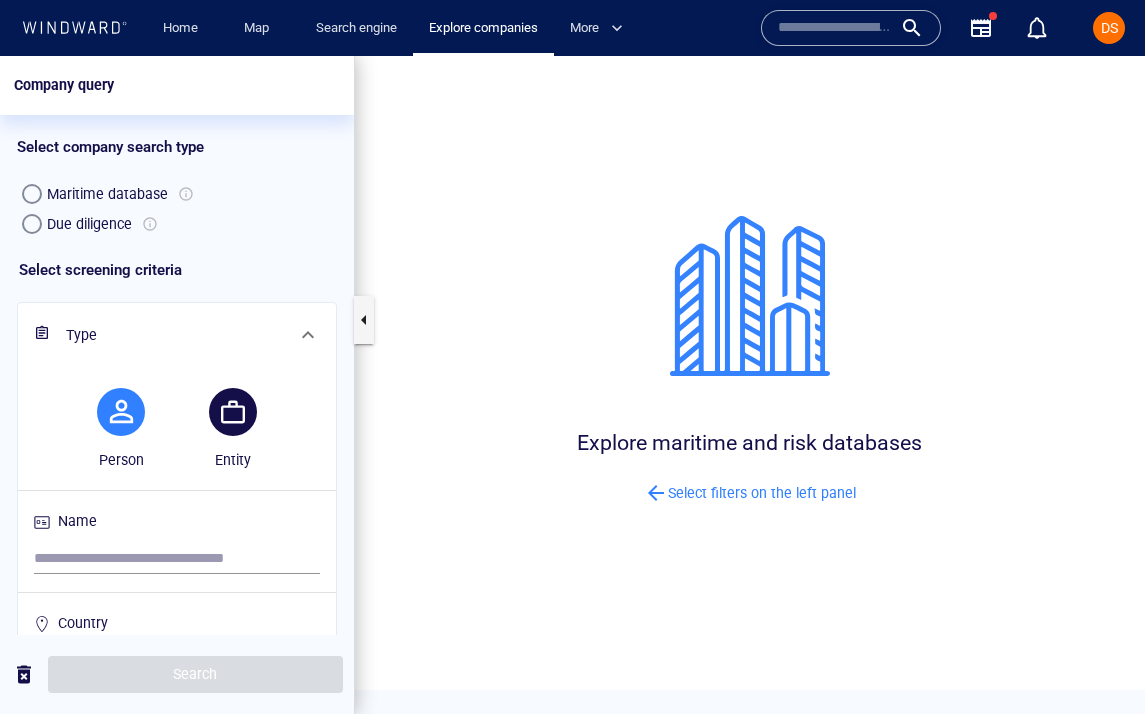 click at bounding box center (121, 411) 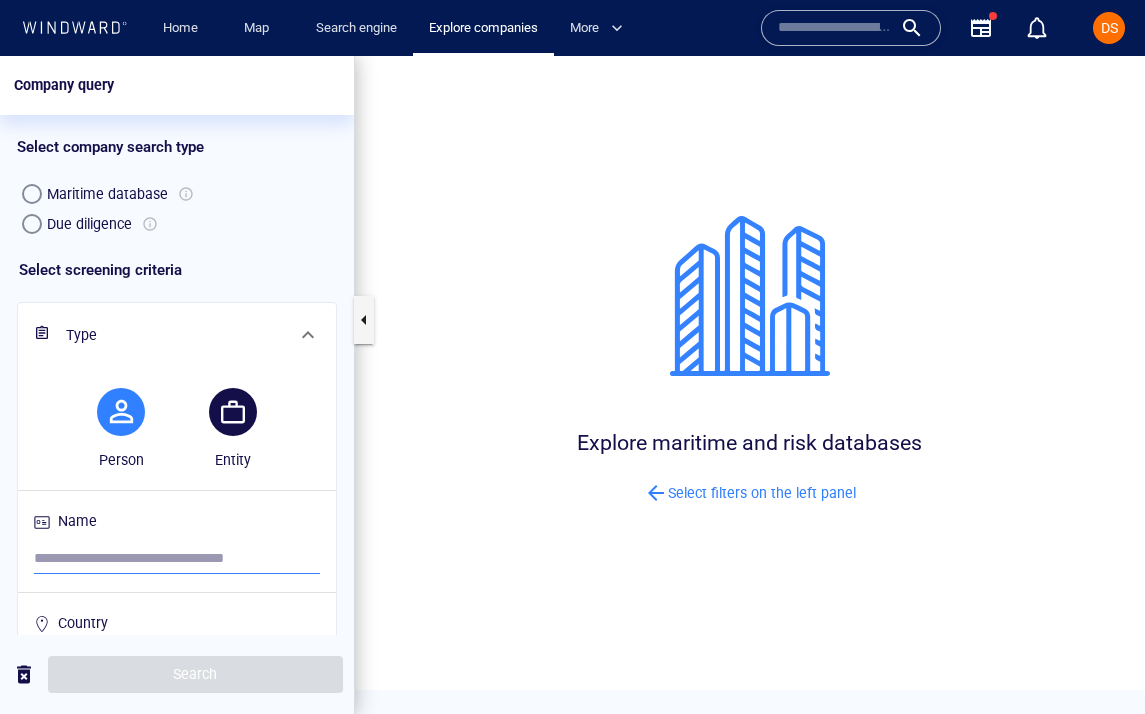 click at bounding box center [177, 559] 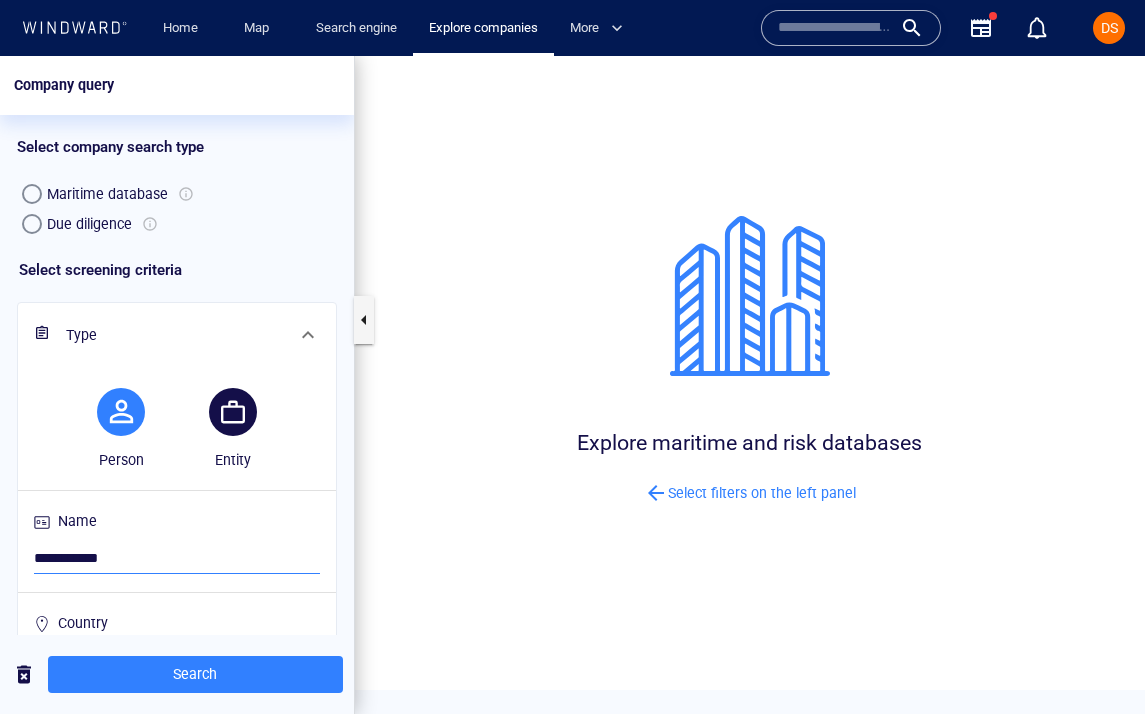 type on "**********" 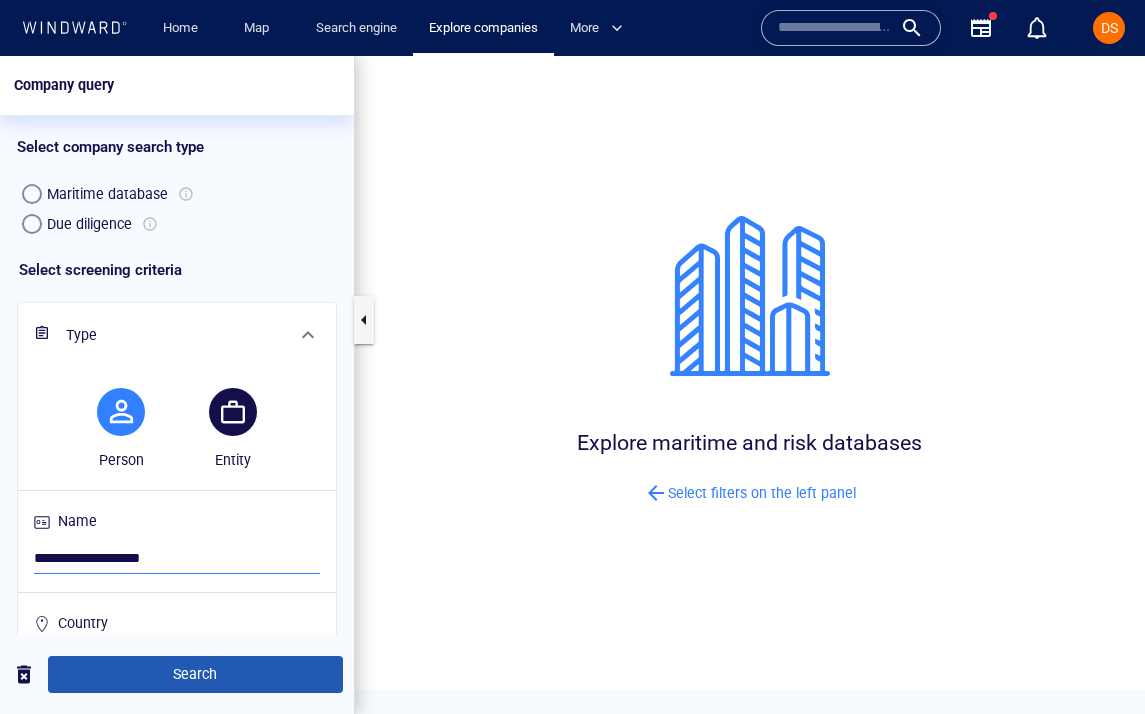 click on "Search" at bounding box center (195, 674) 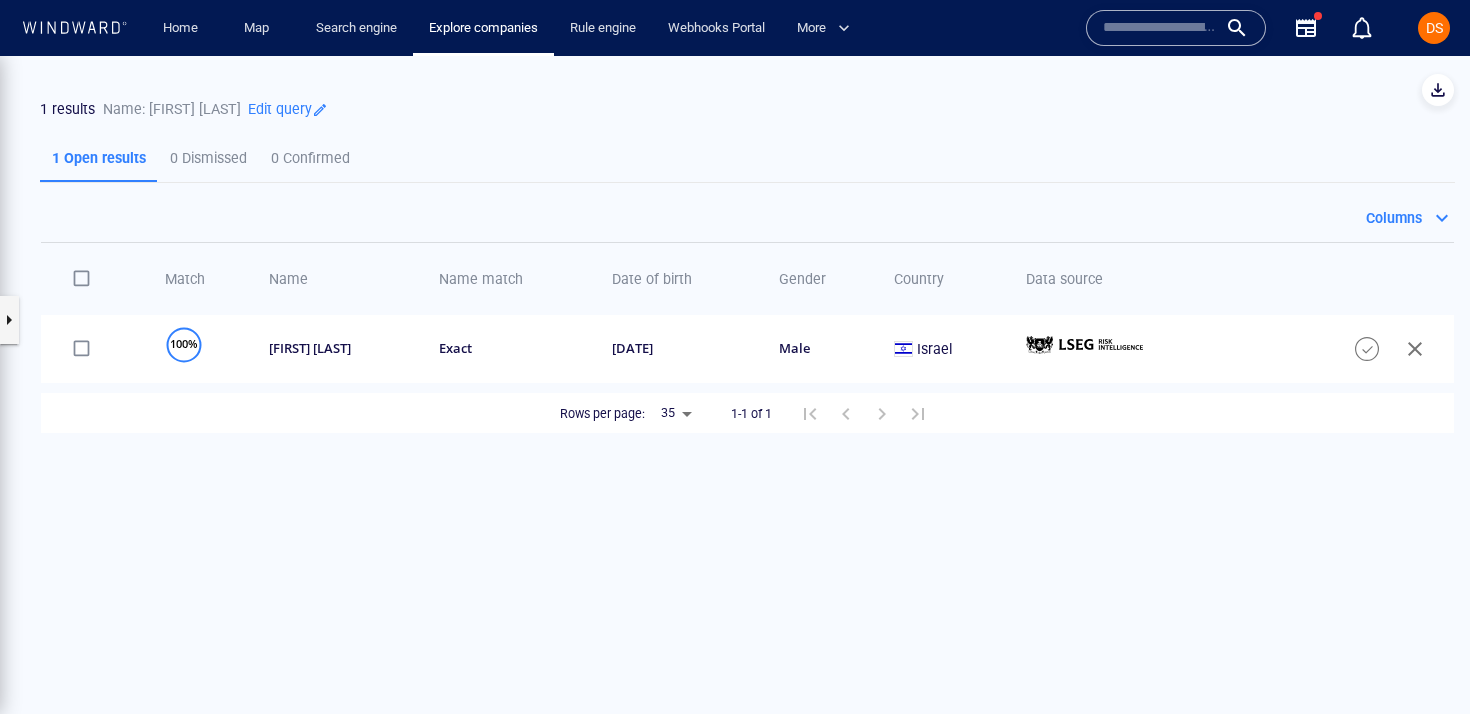 click on "1 results Name: Benjamin Netanyahu Edit query" at bounding box center (677, 108) 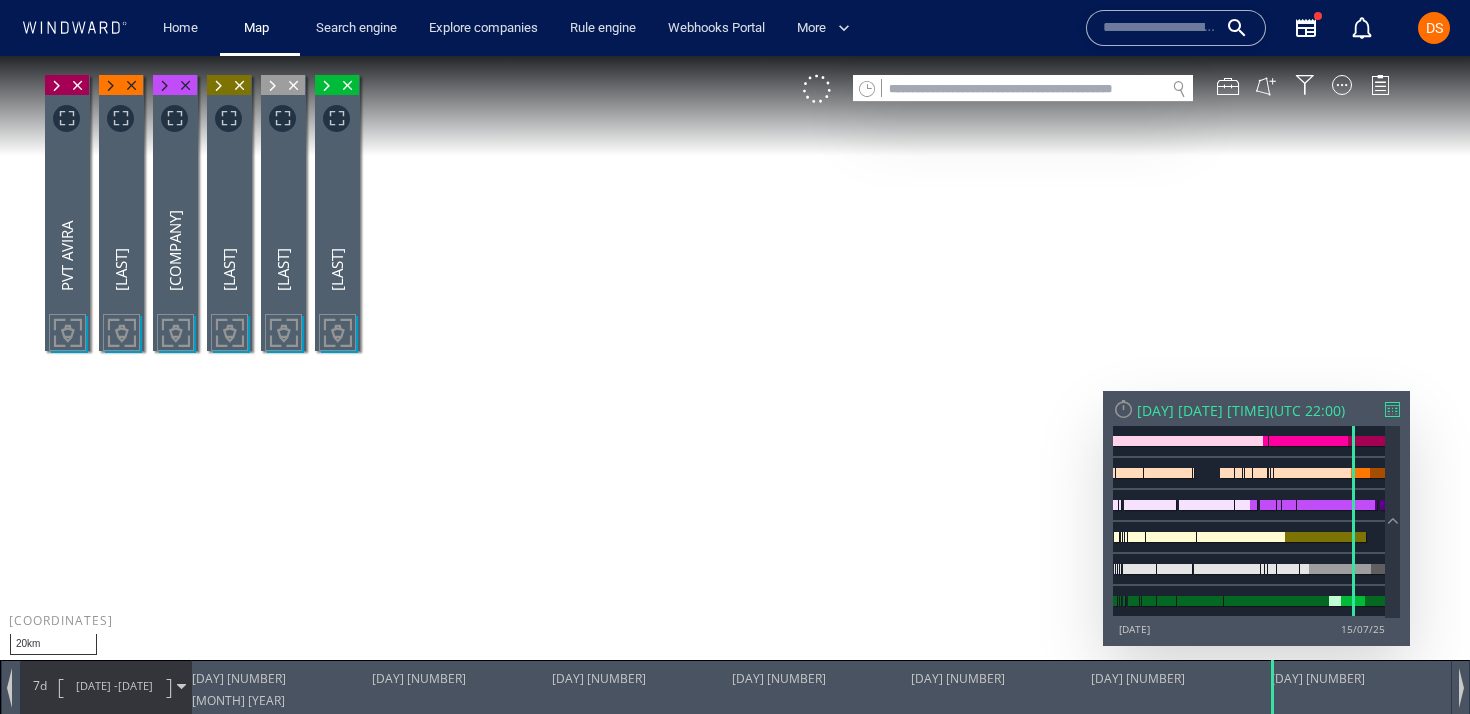 scroll, scrollTop: 0, scrollLeft: 0, axis: both 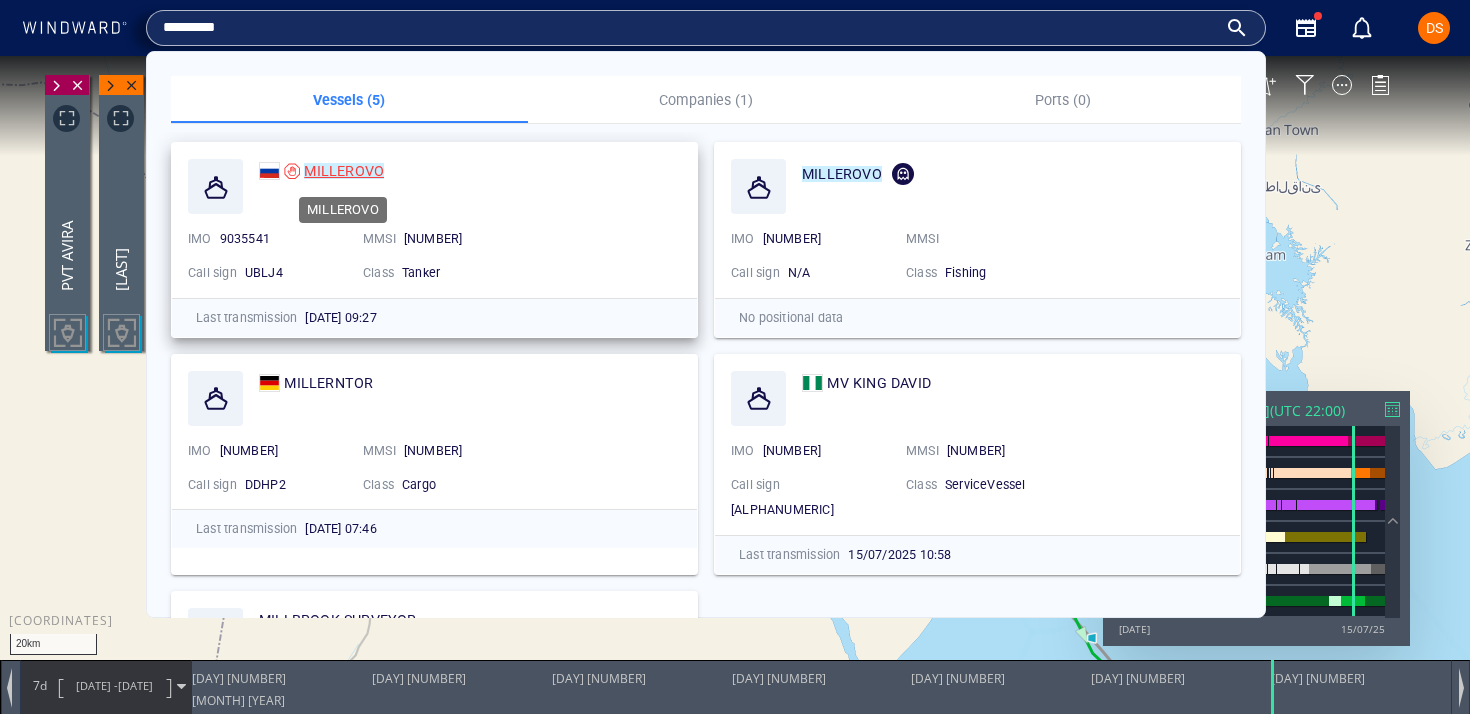 type on "*********" 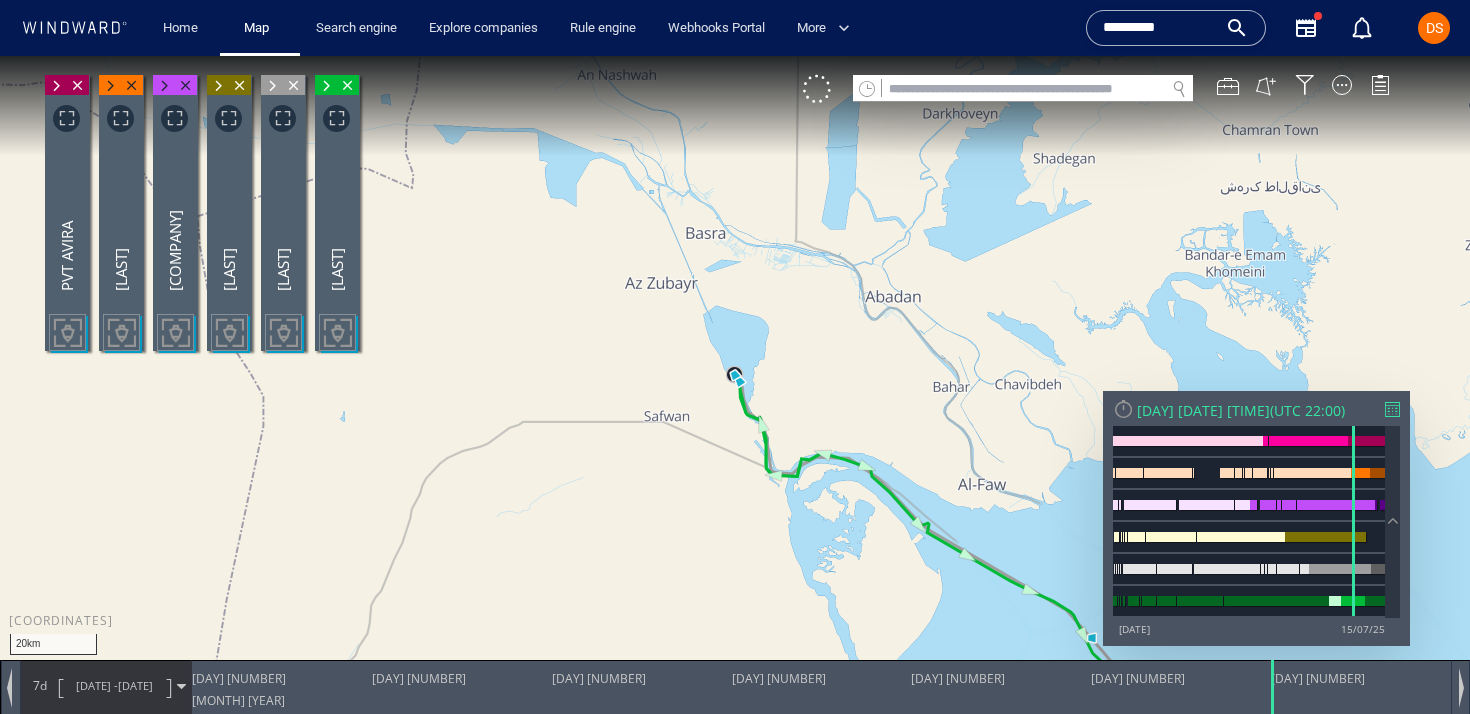 click on "*********" at bounding box center [1160, 28] 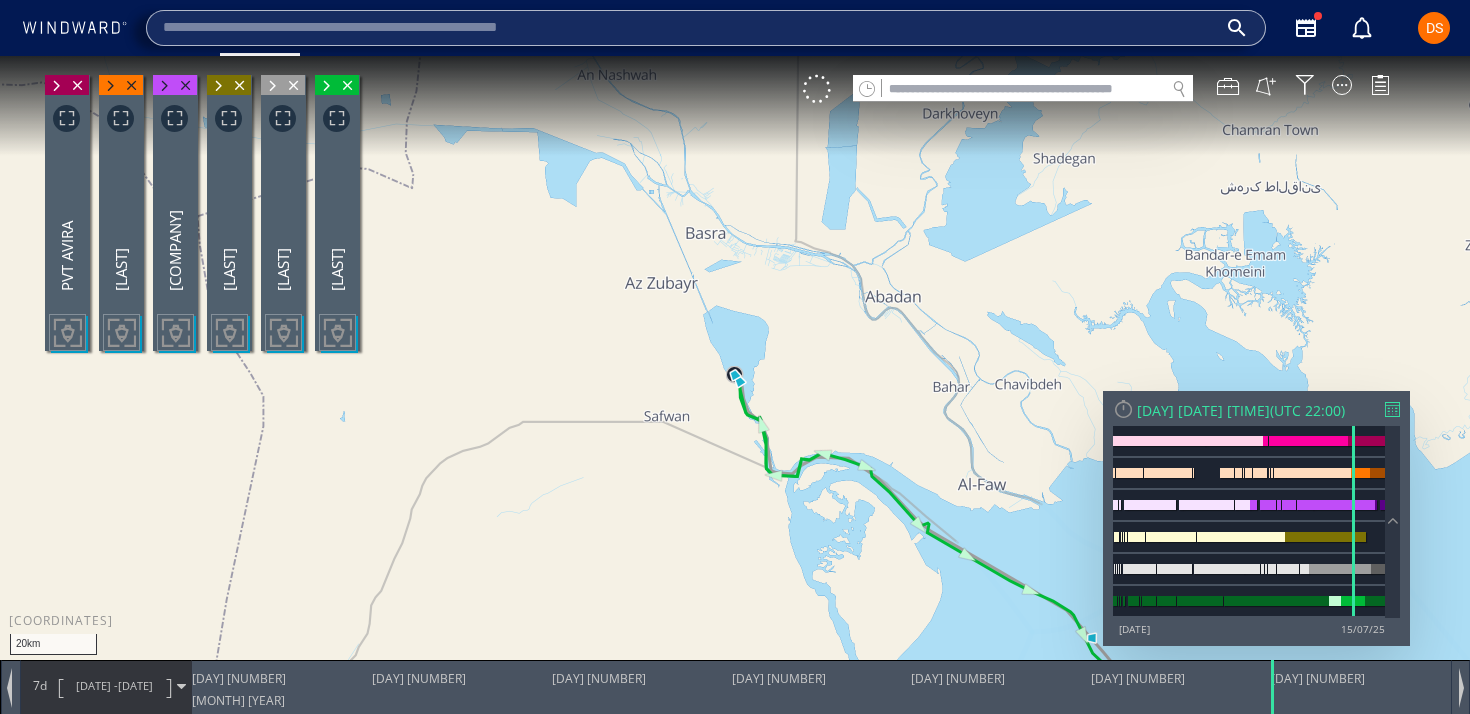 type 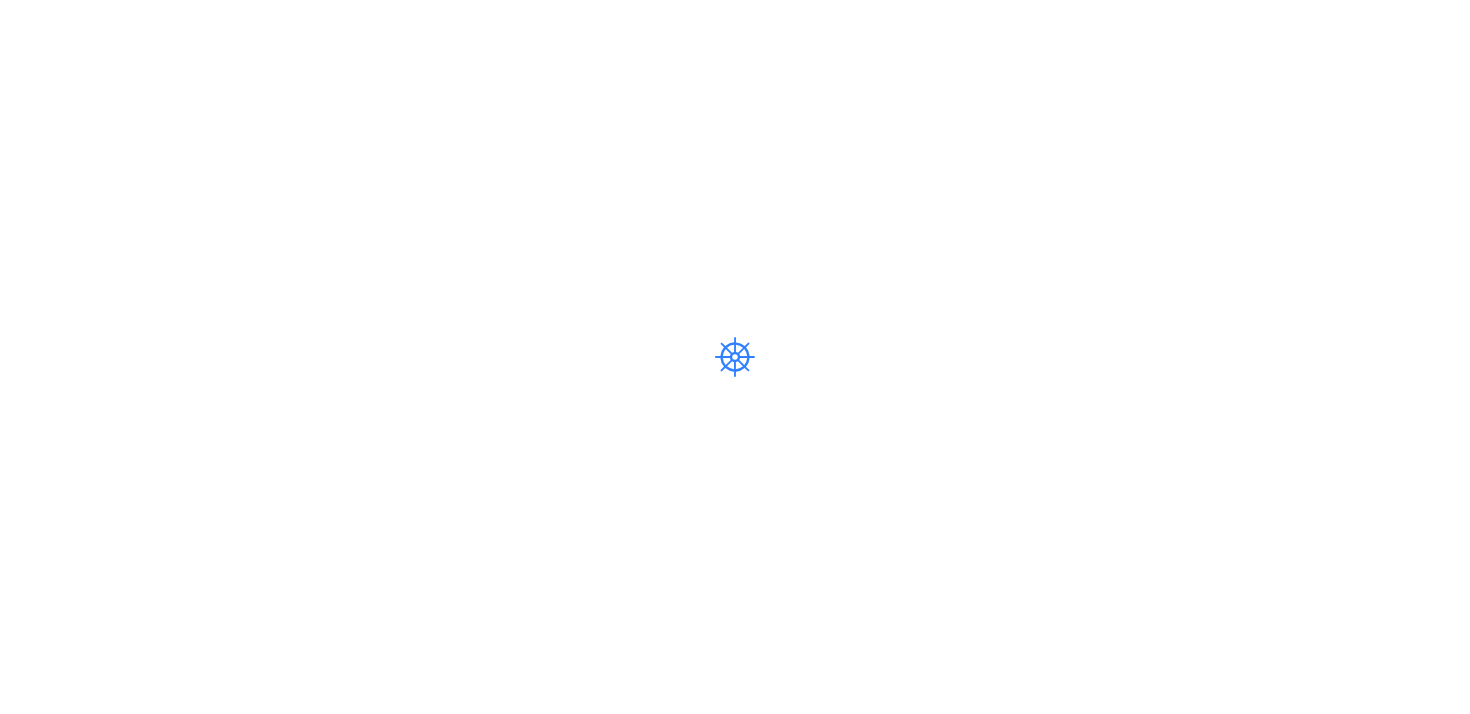 scroll, scrollTop: 0, scrollLeft: 0, axis: both 